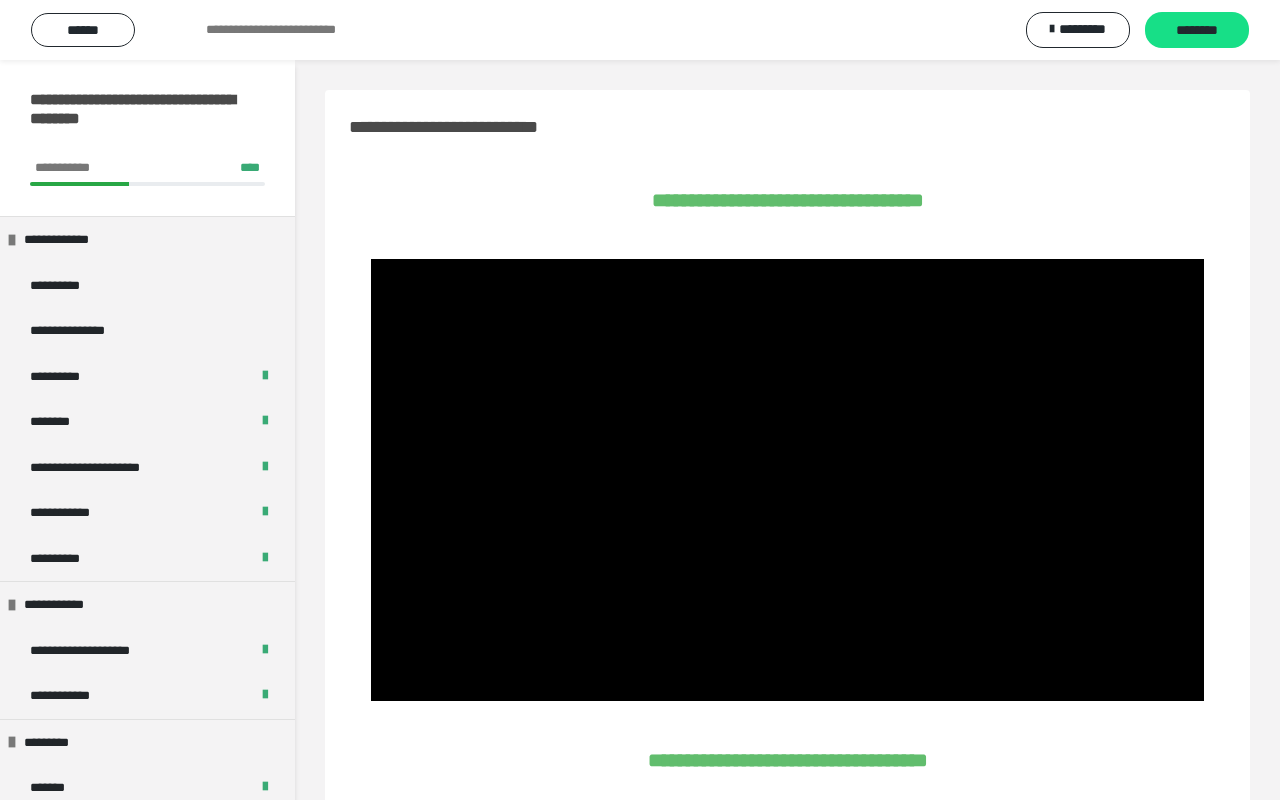 scroll, scrollTop: 1007, scrollLeft: 0, axis: vertical 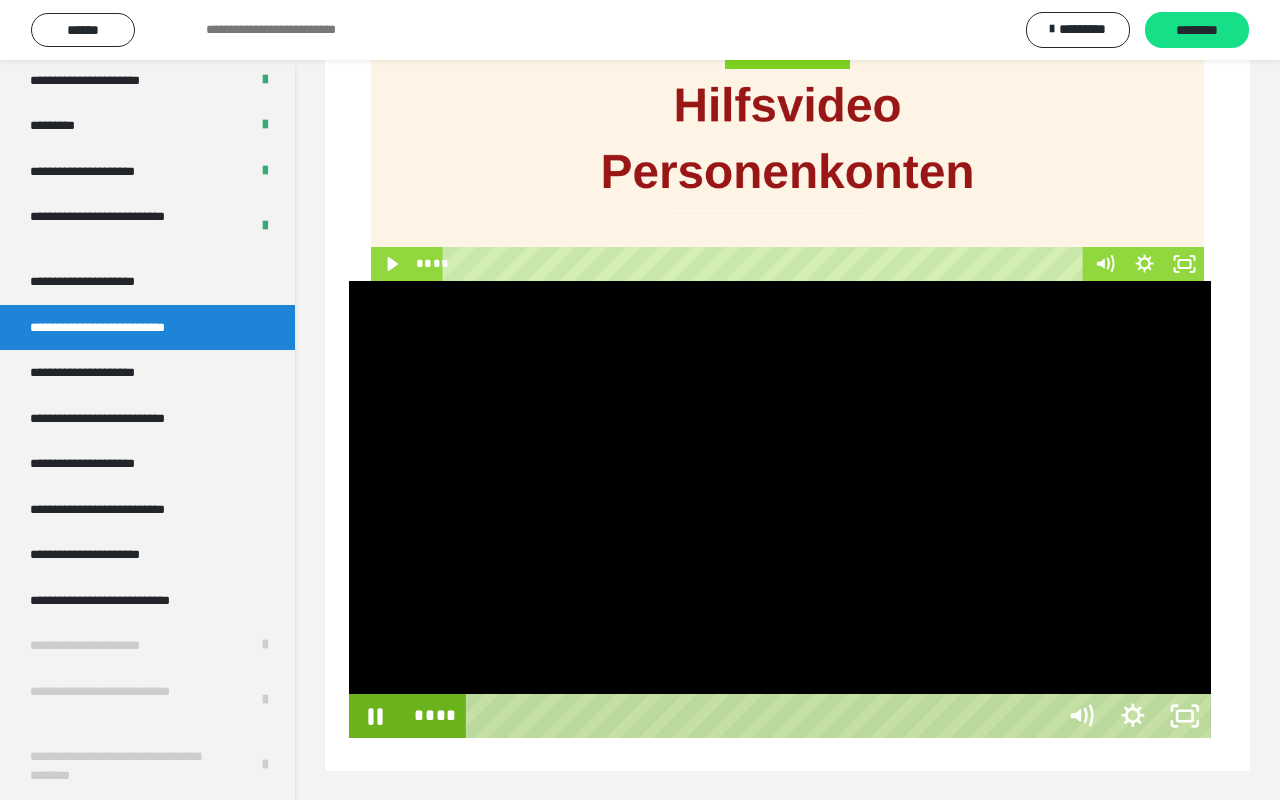 click at bounding box center (780, 510) 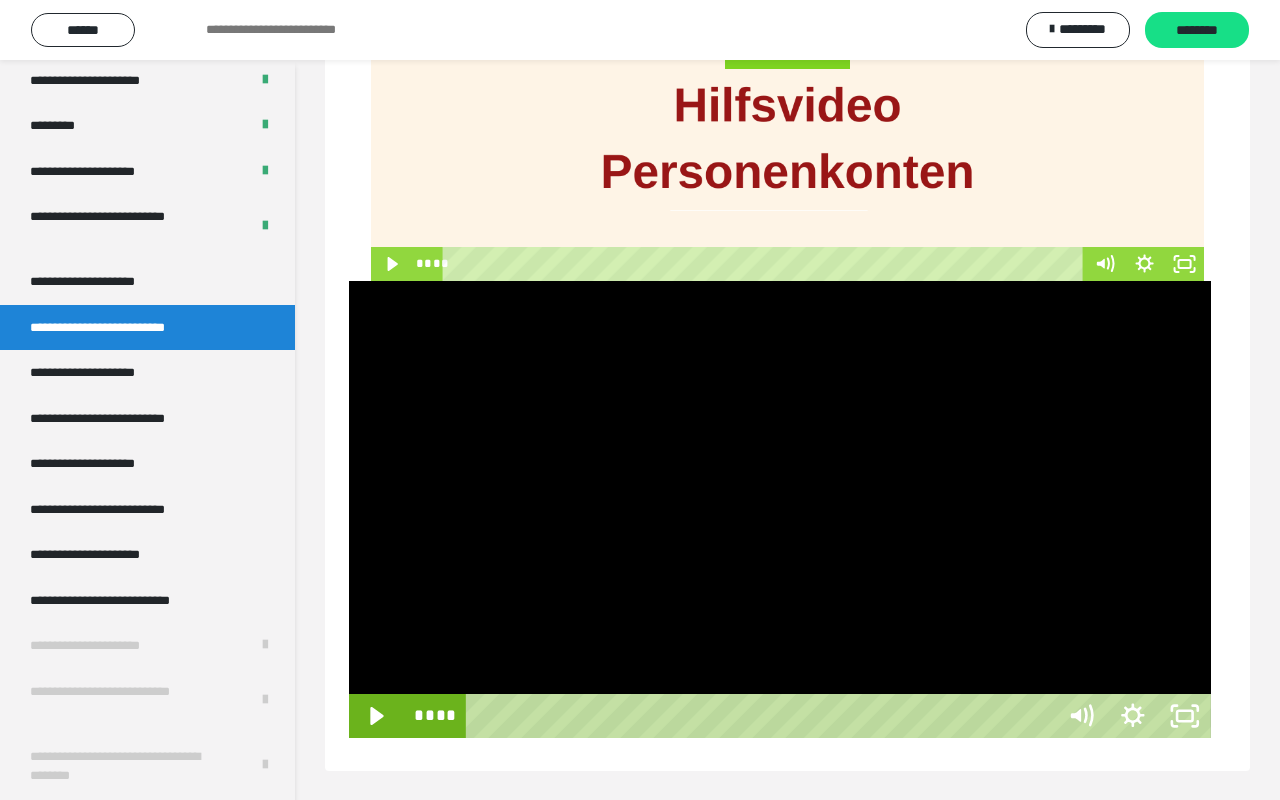 click at bounding box center (780, 510) 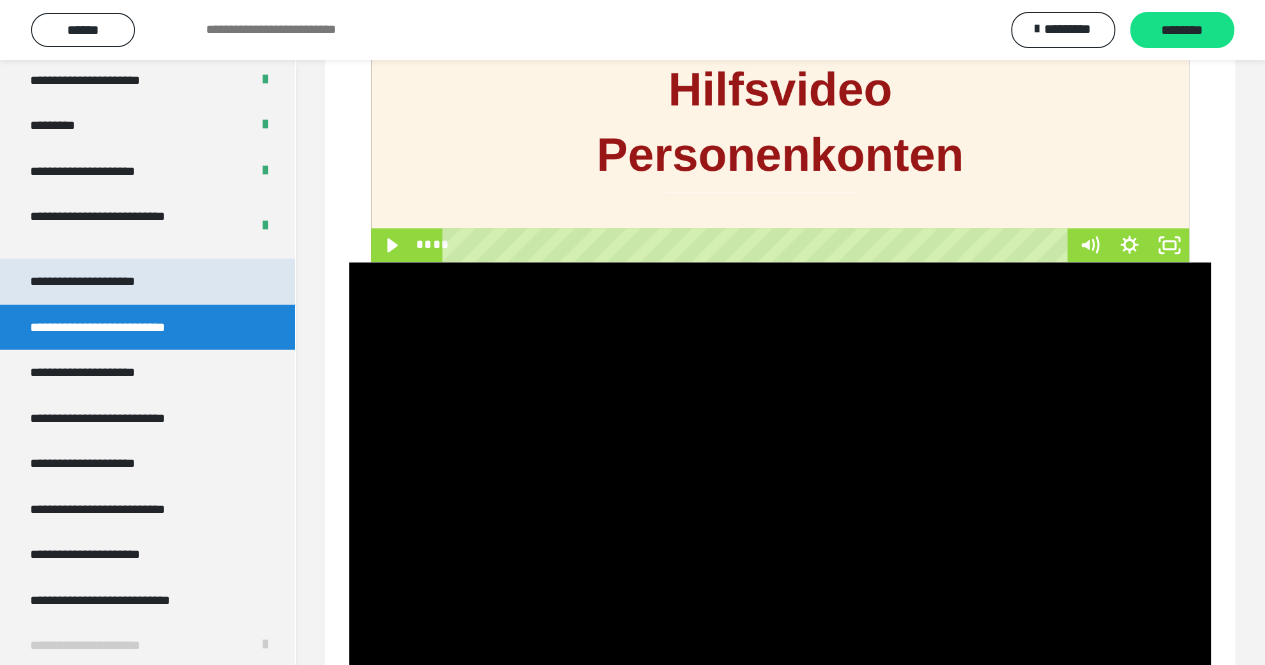 click on "**********" at bounding box center [106, 282] 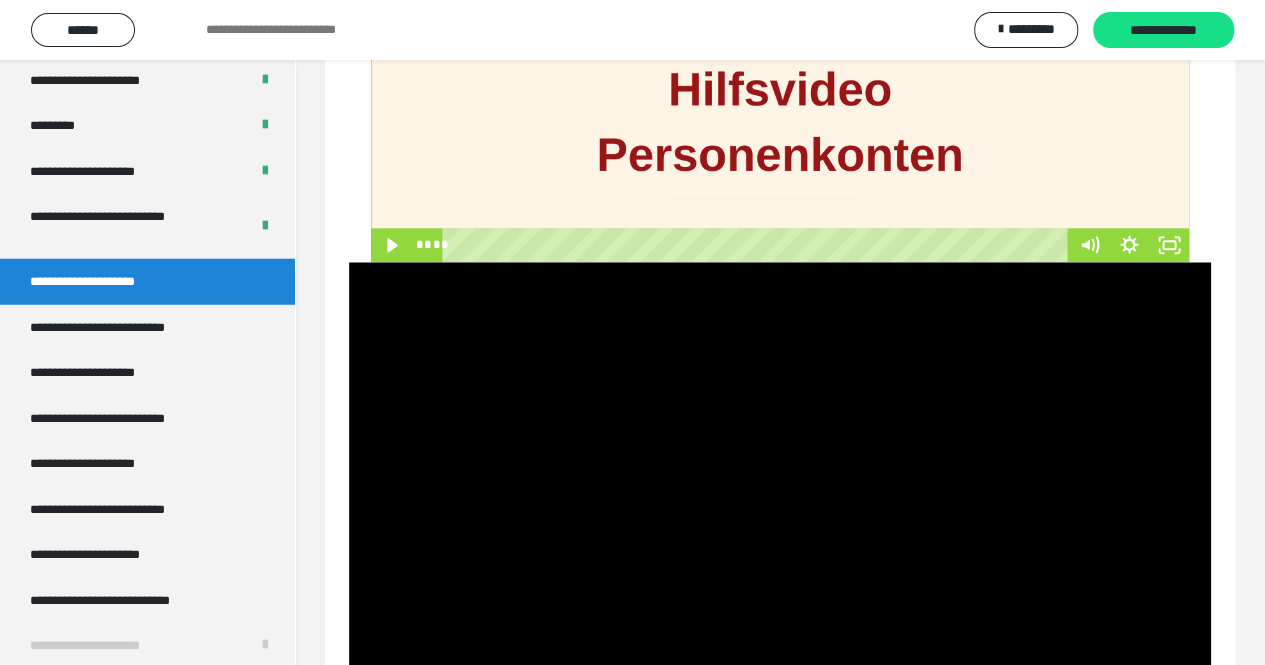 scroll, scrollTop: 530, scrollLeft: 0, axis: vertical 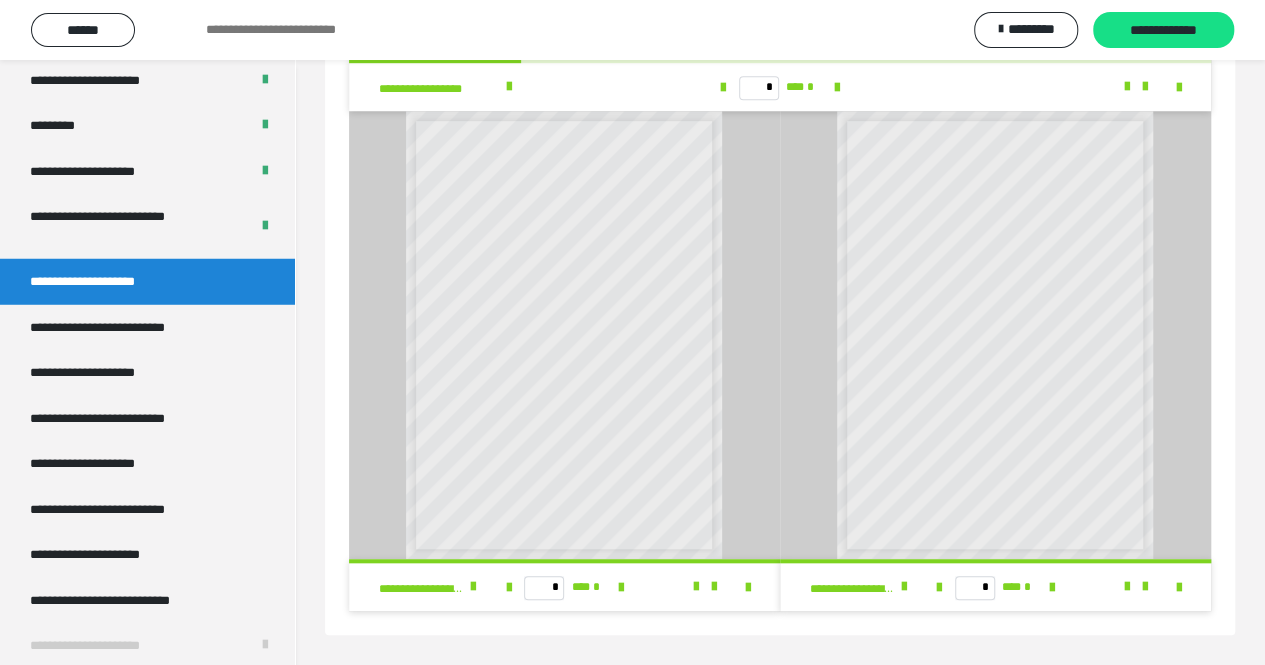 drag, startPoint x: 492, startPoint y: 593, endPoint x: 508, endPoint y: 585, distance: 17.888544 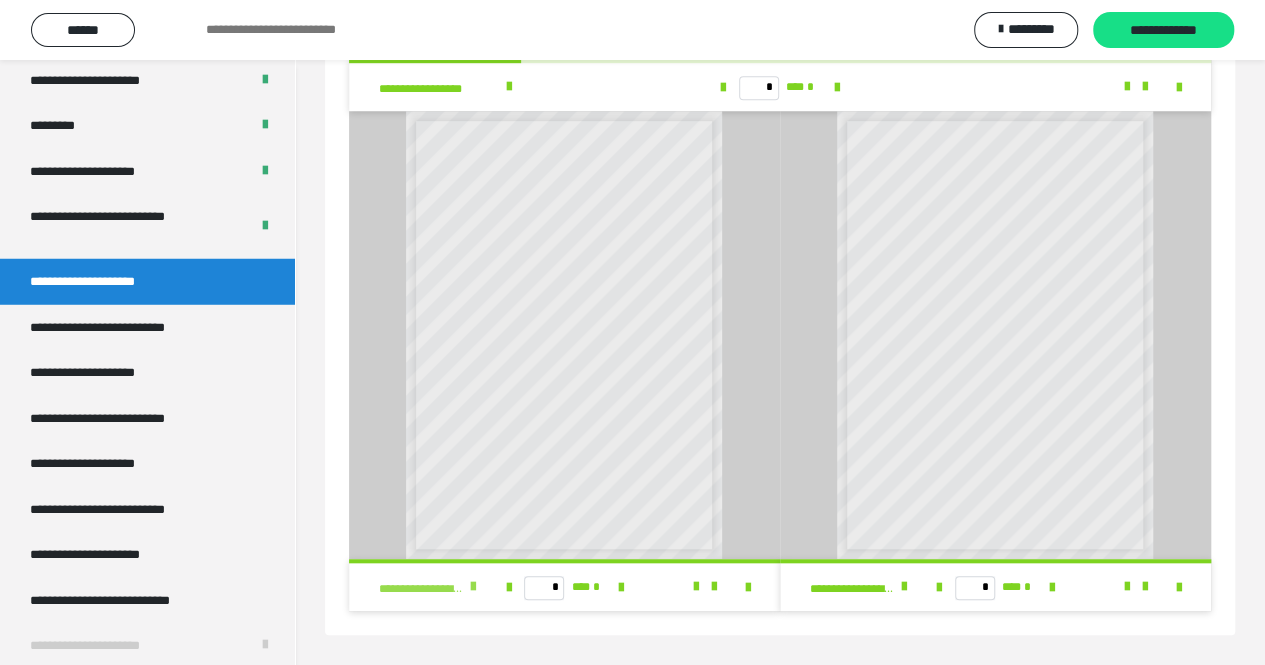 click at bounding box center [473, 587] 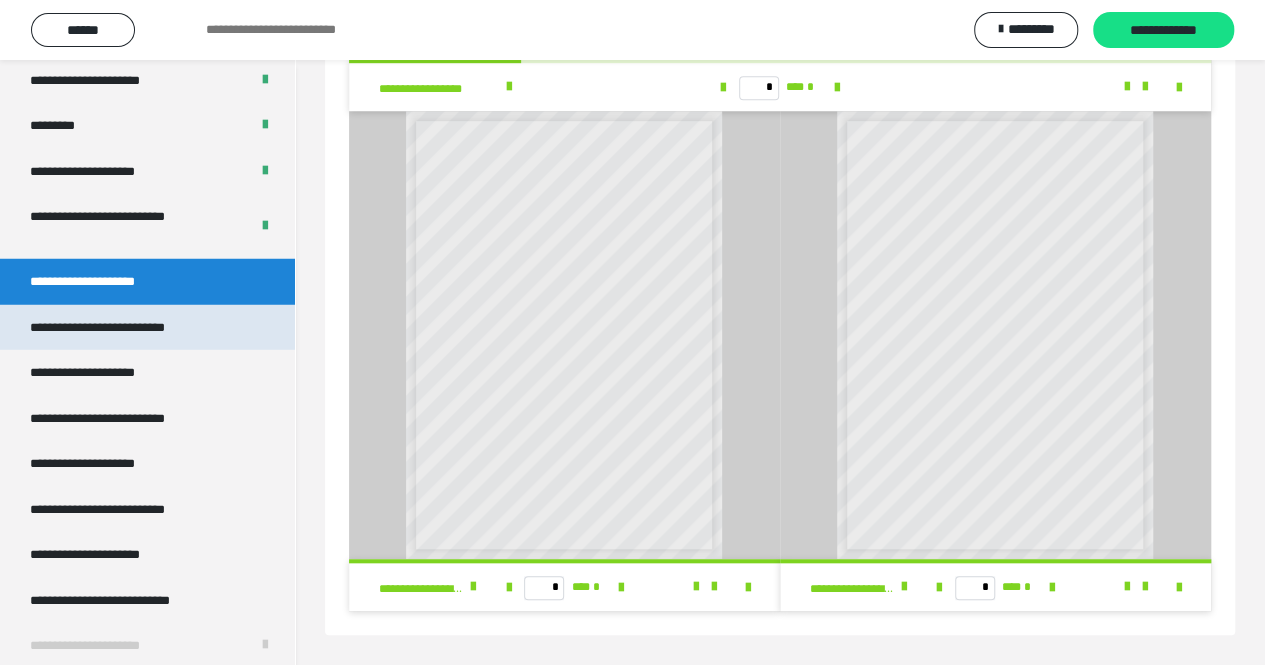 click on "**********" at bounding box center (126, 328) 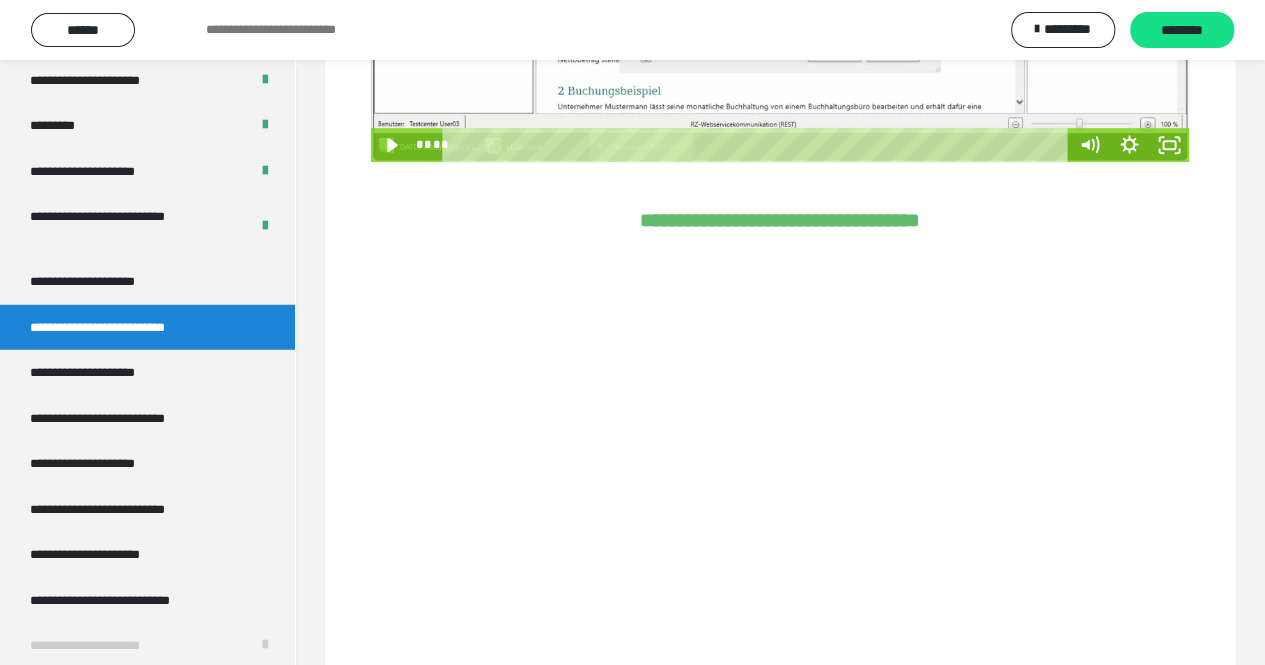 scroll, scrollTop: 60, scrollLeft: 0, axis: vertical 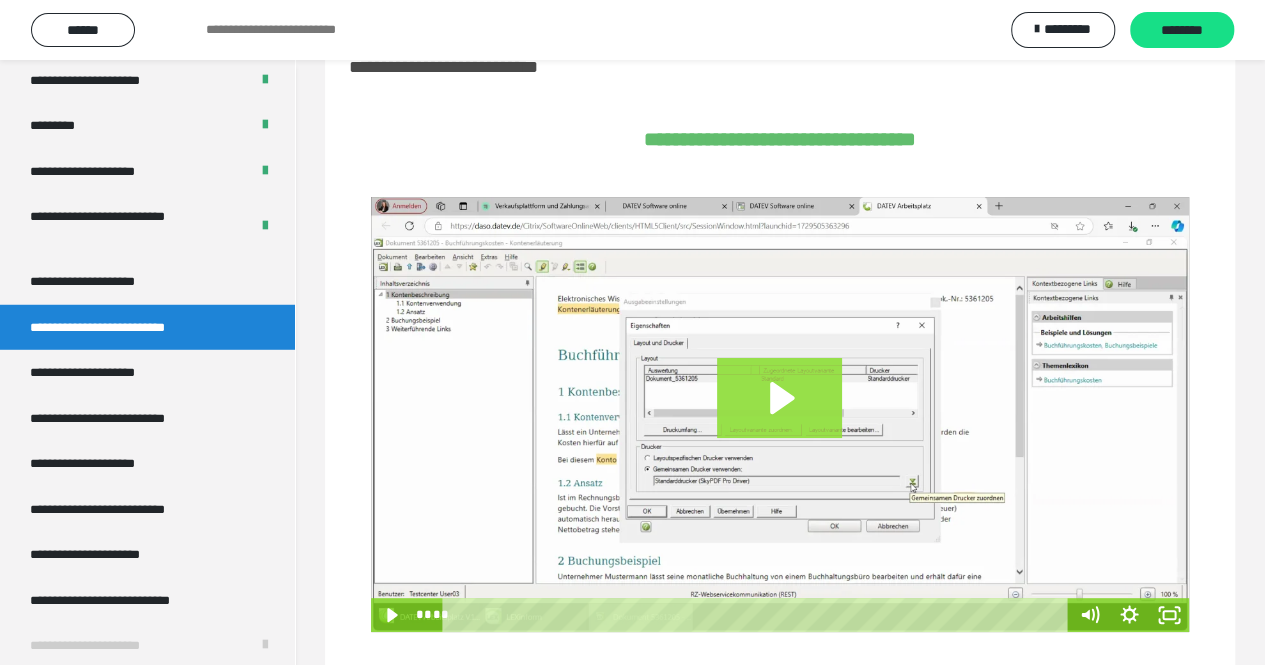 click 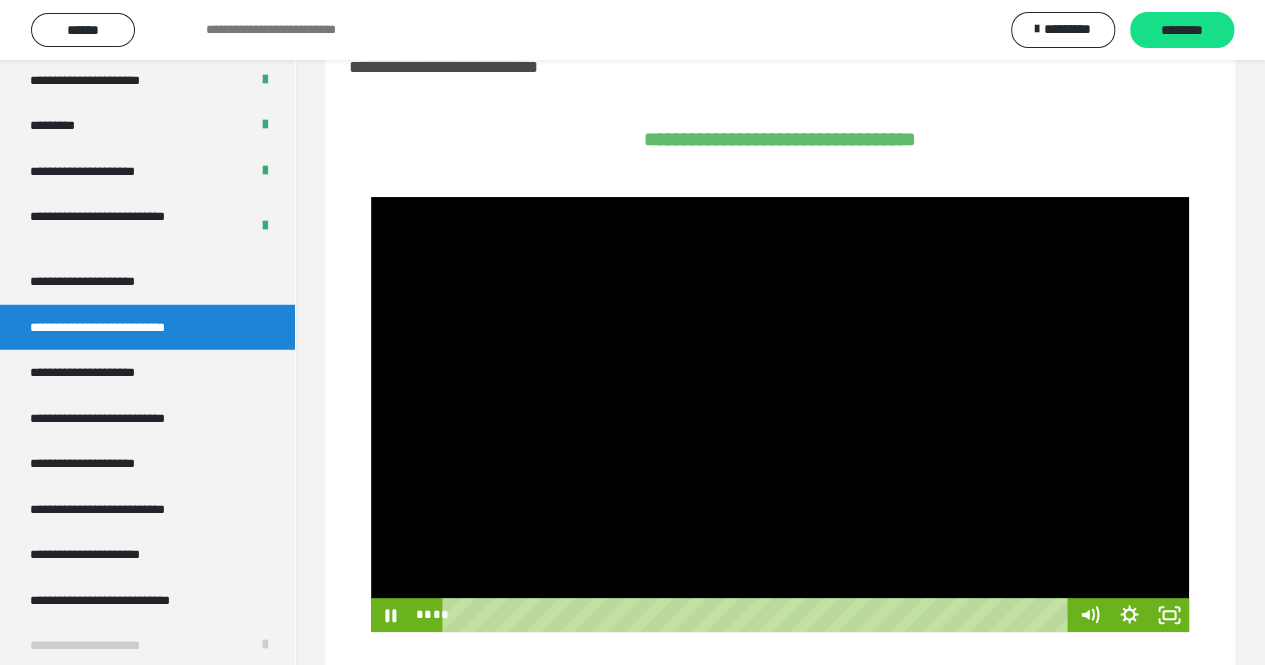 click at bounding box center [780, 414] 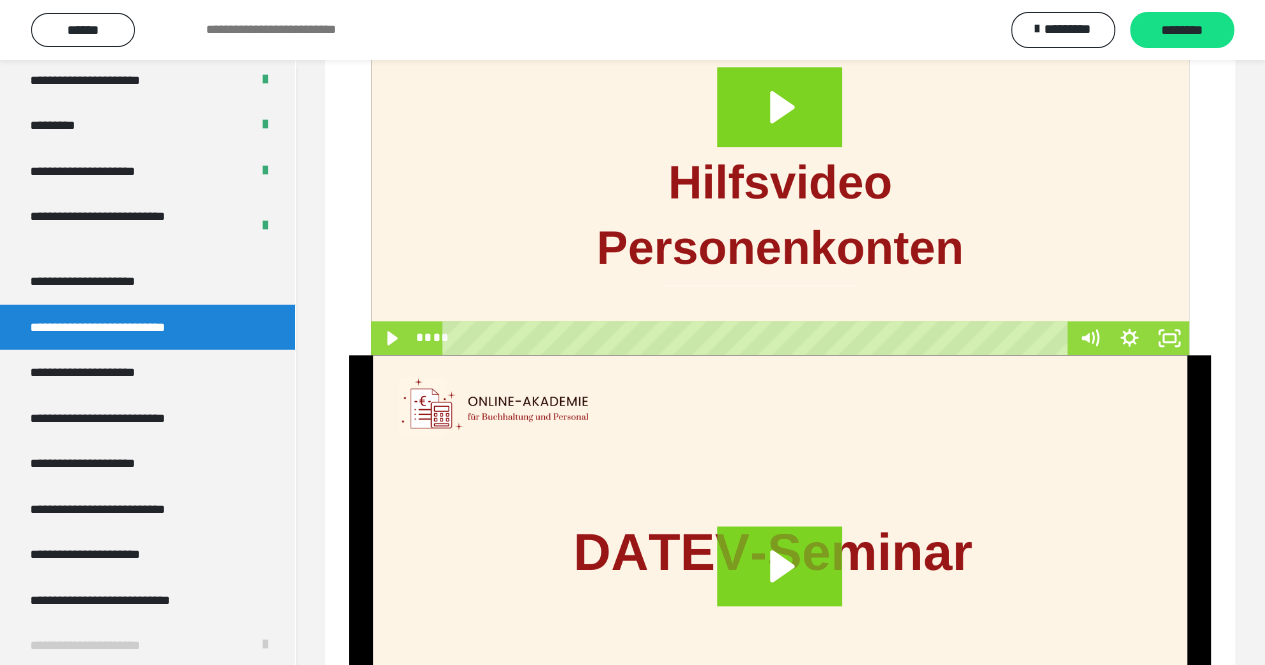 scroll, scrollTop: 1115, scrollLeft: 0, axis: vertical 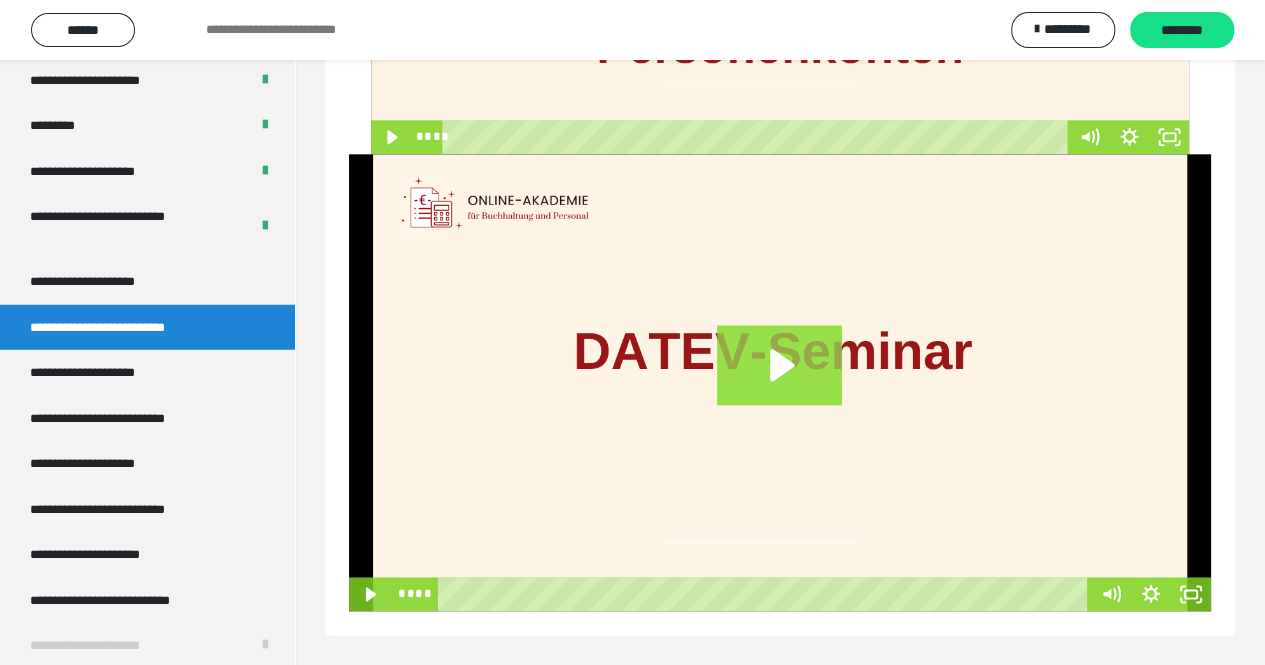 click 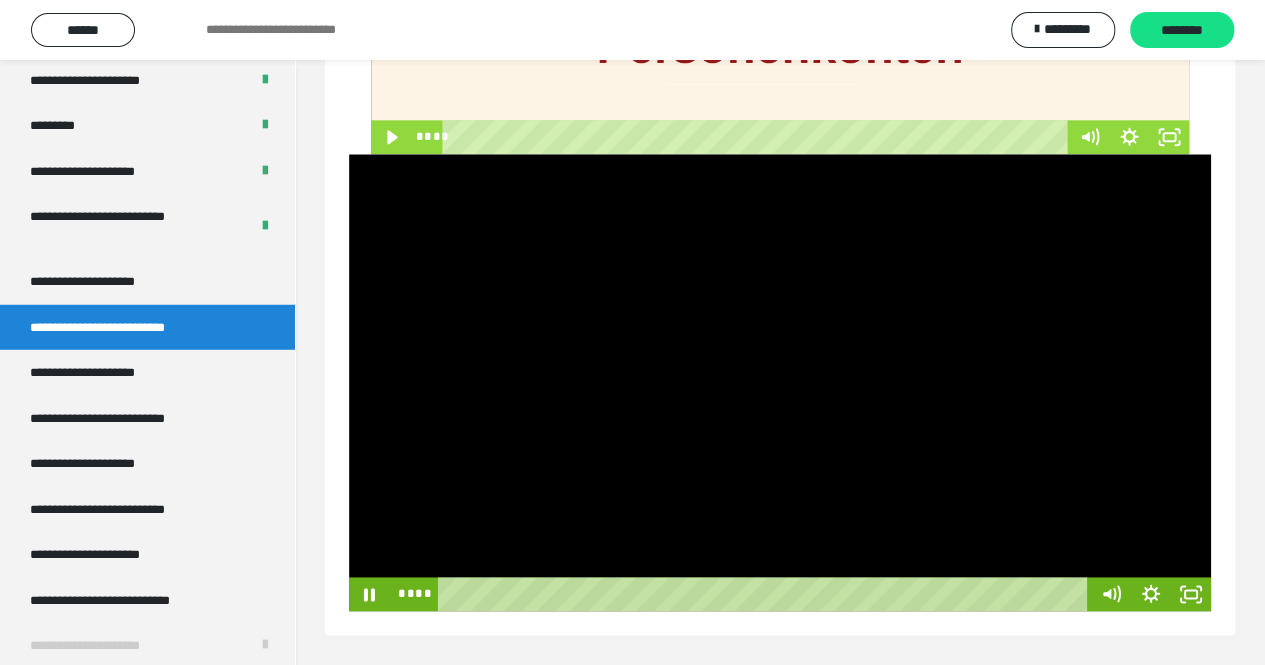 click at bounding box center [780, 383] 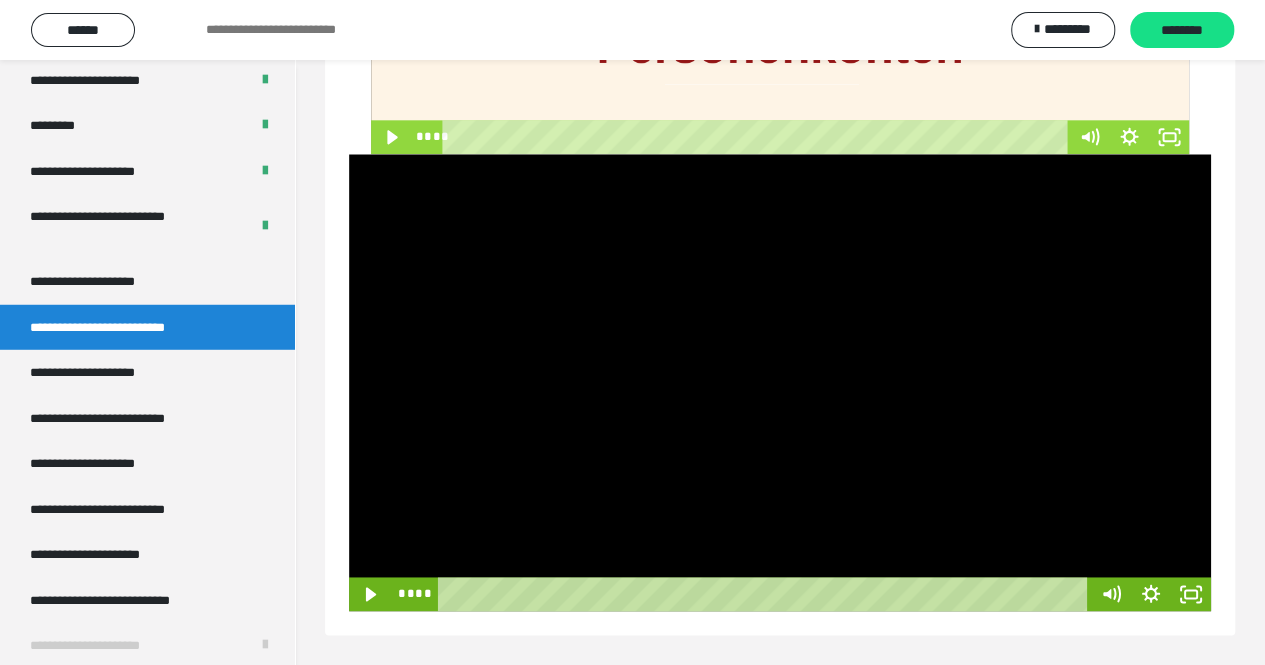 click at bounding box center (780, 383) 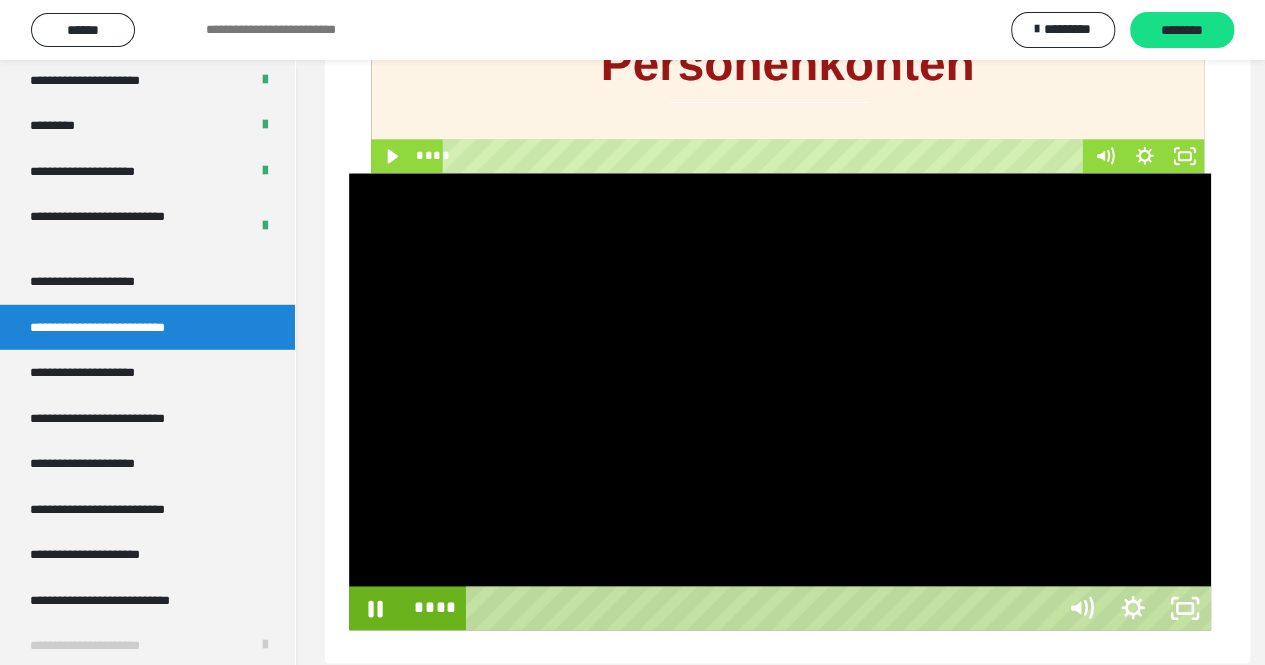 scroll, scrollTop: 1007, scrollLeft: 0, axis: vertical 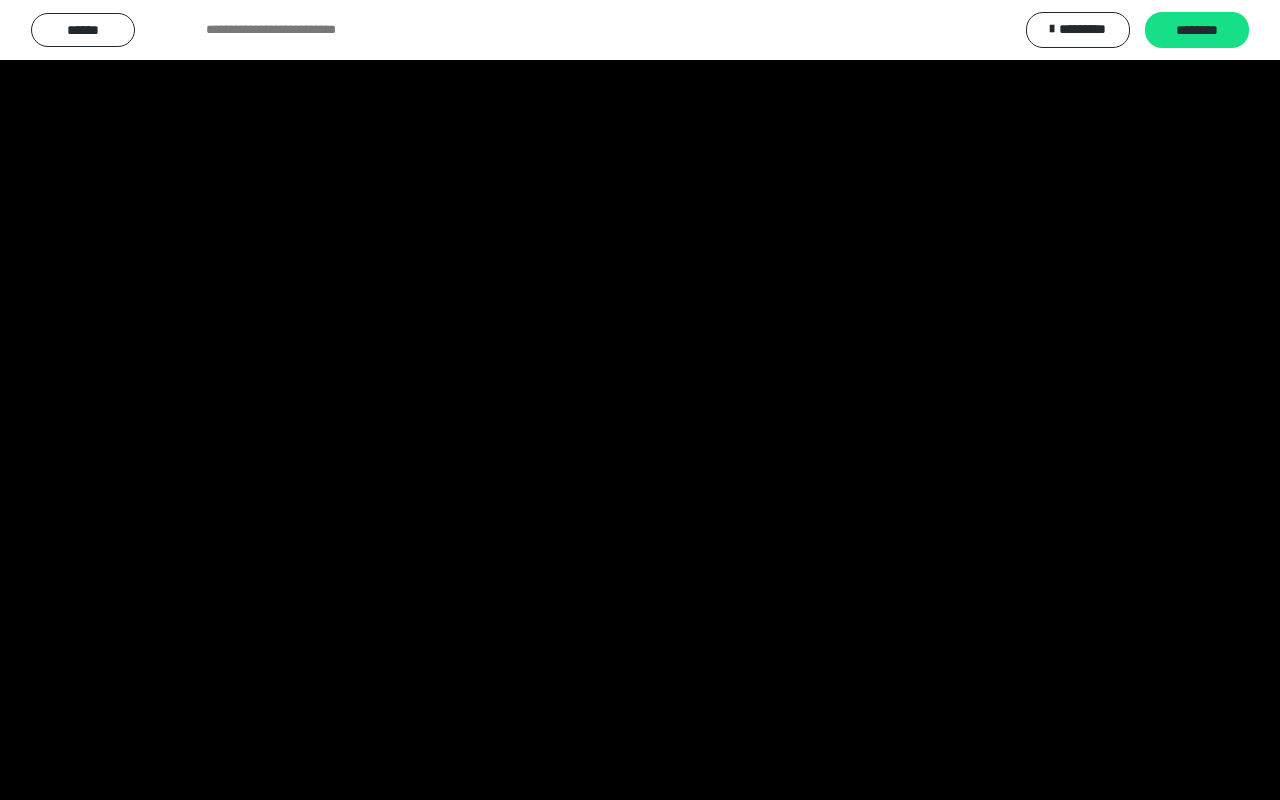 click at bounding box center [640, 400] 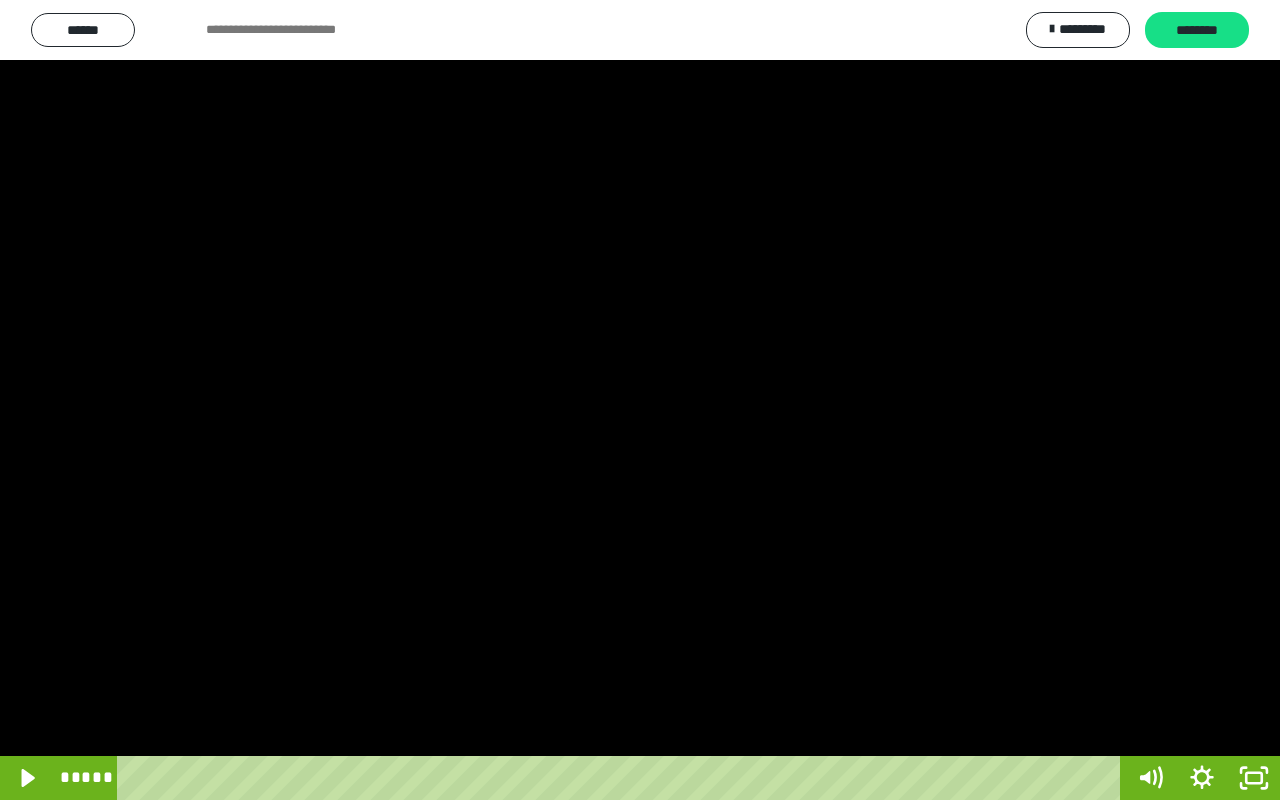 click at bounding box center (640, 400) 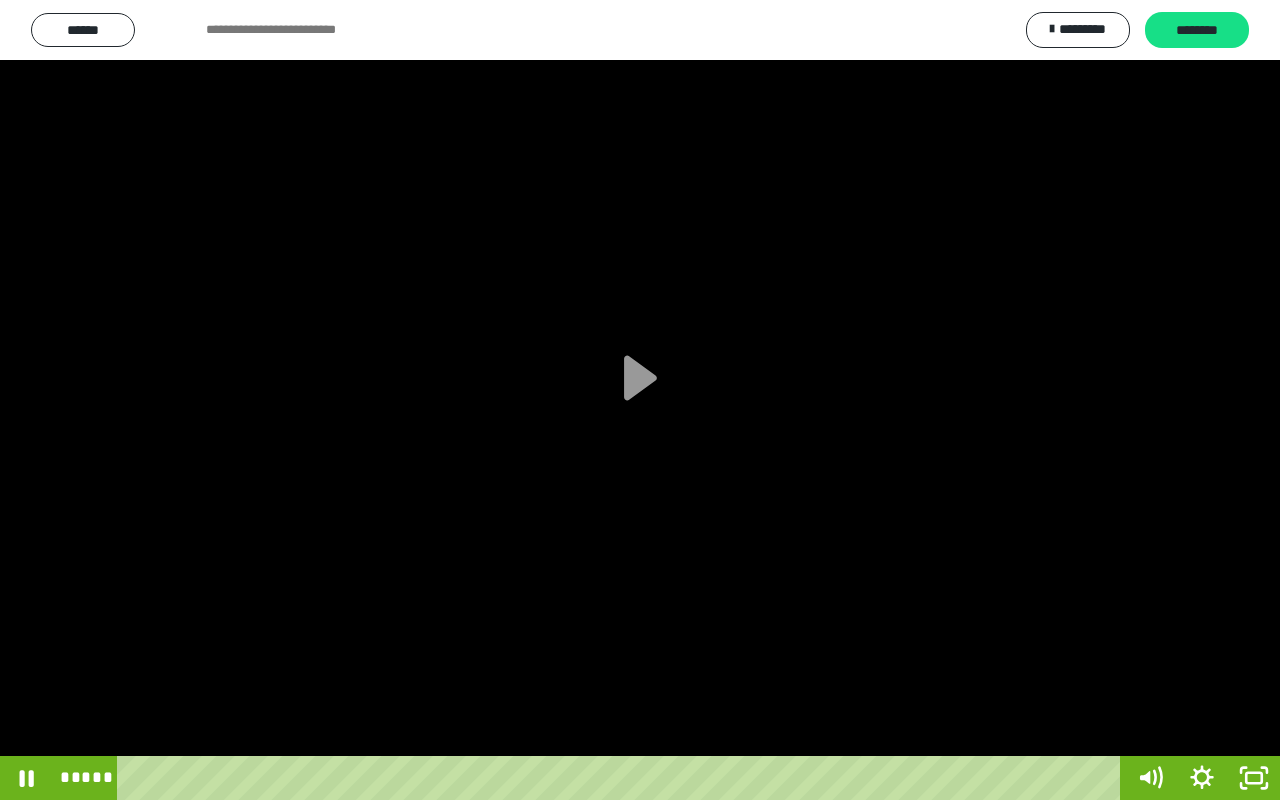 click at bounding box center [640, 400] 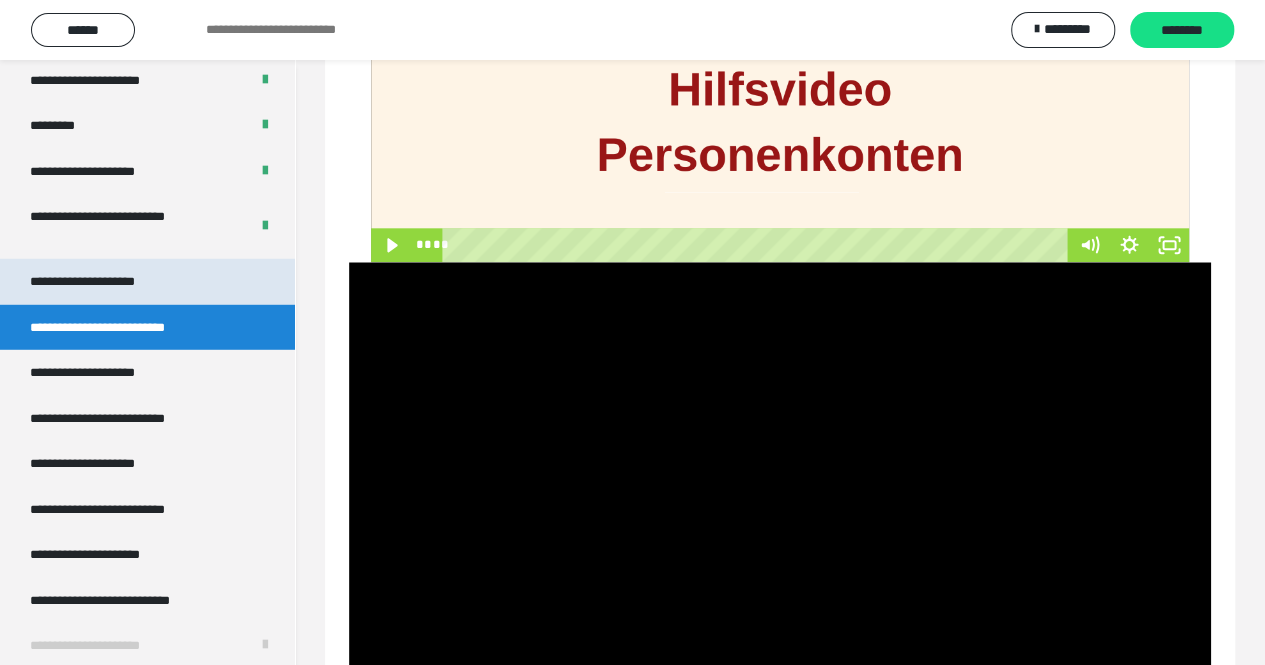 click on "**********" at bounding box center [106, 282] 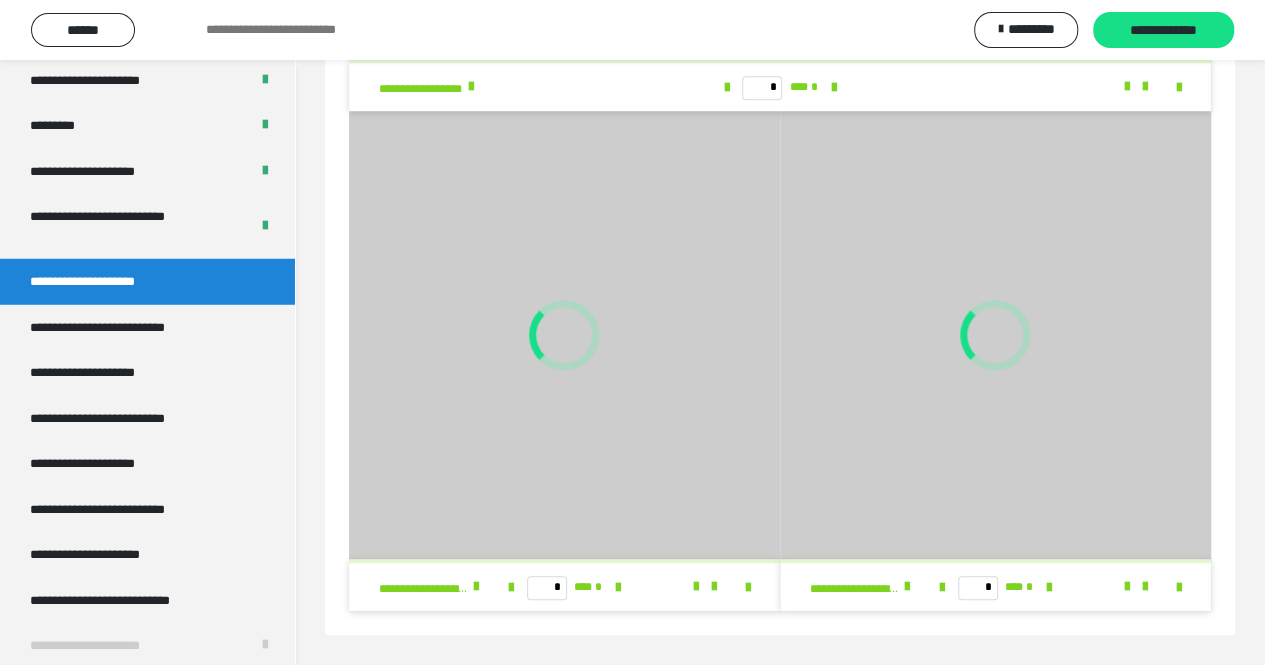 scroll, scrollTop: 530, scrollLeft: 0, axis: vertical 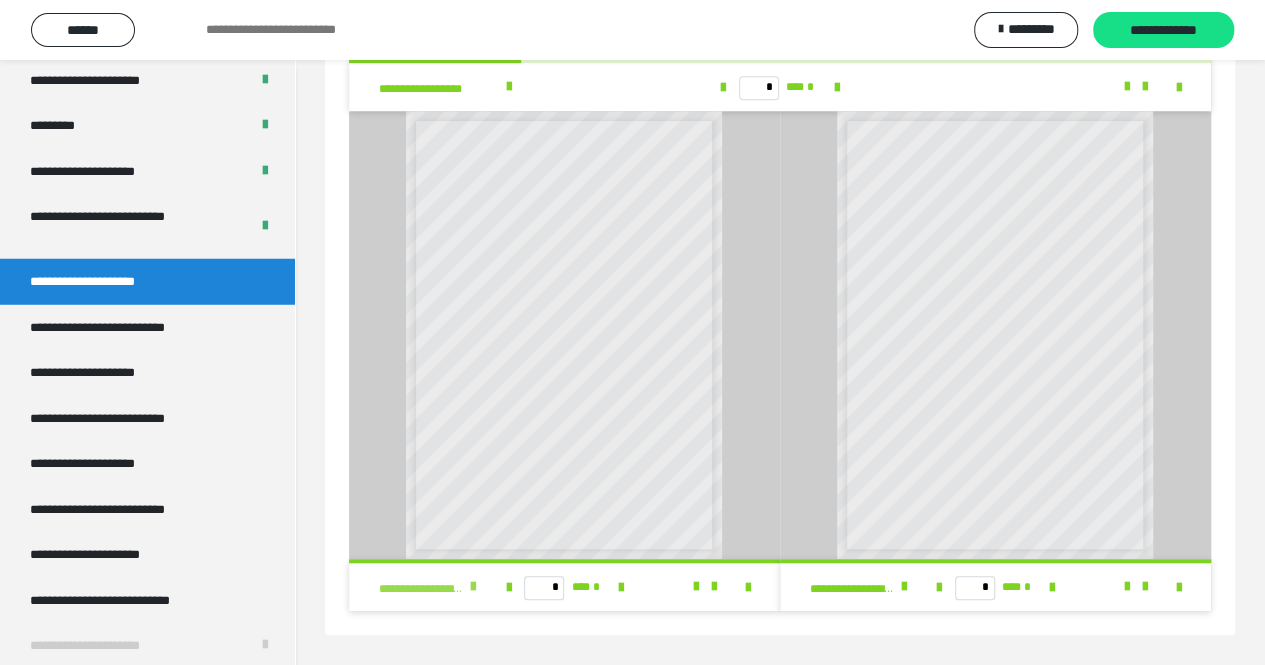 click at bounding box center (473, 587) 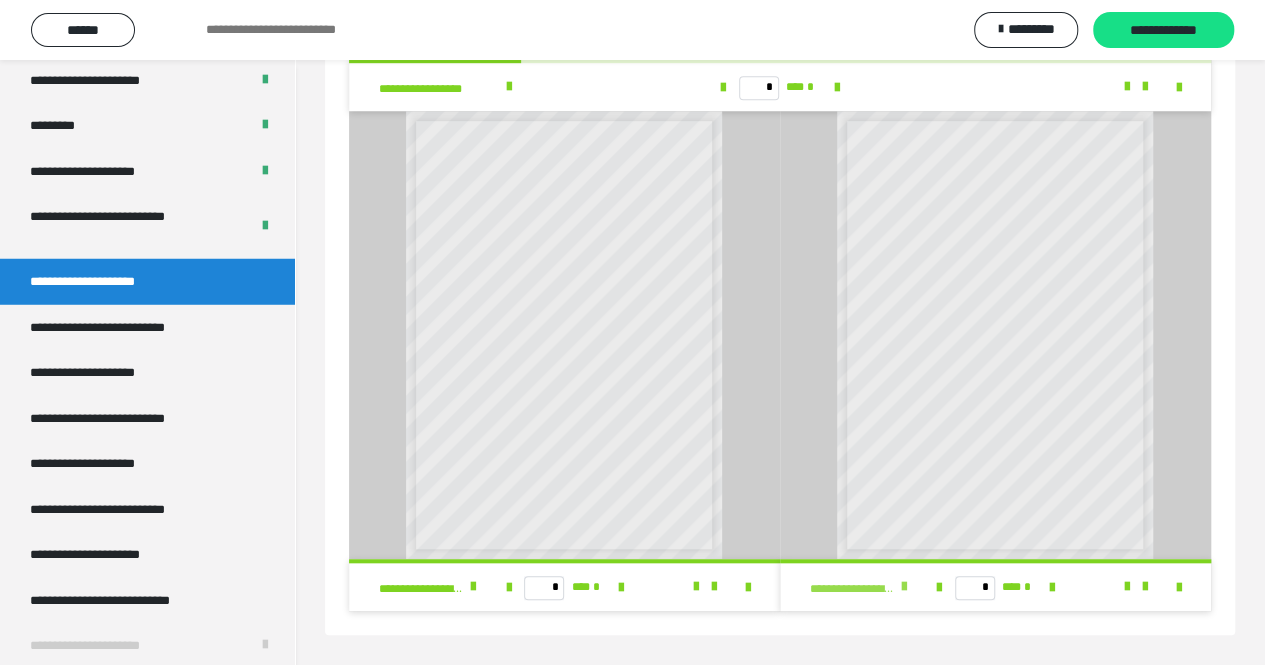 click at bounding box center (904, 587) 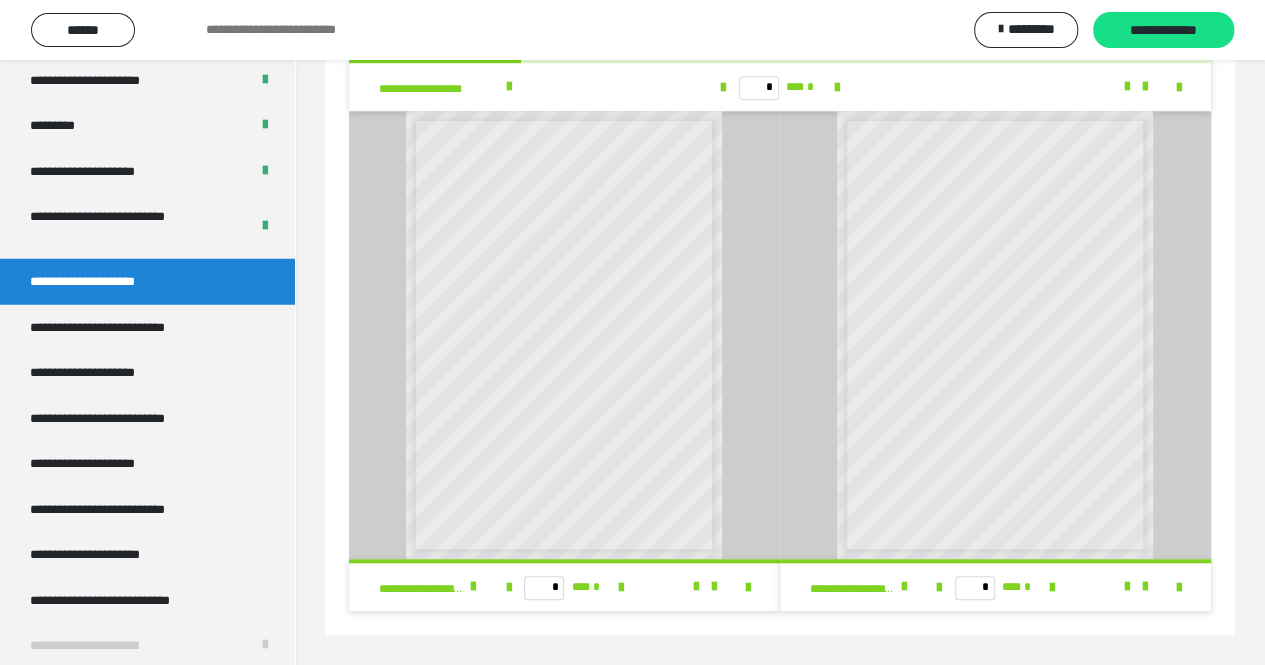 click on "* *** *" at bounding box center [780, 87] 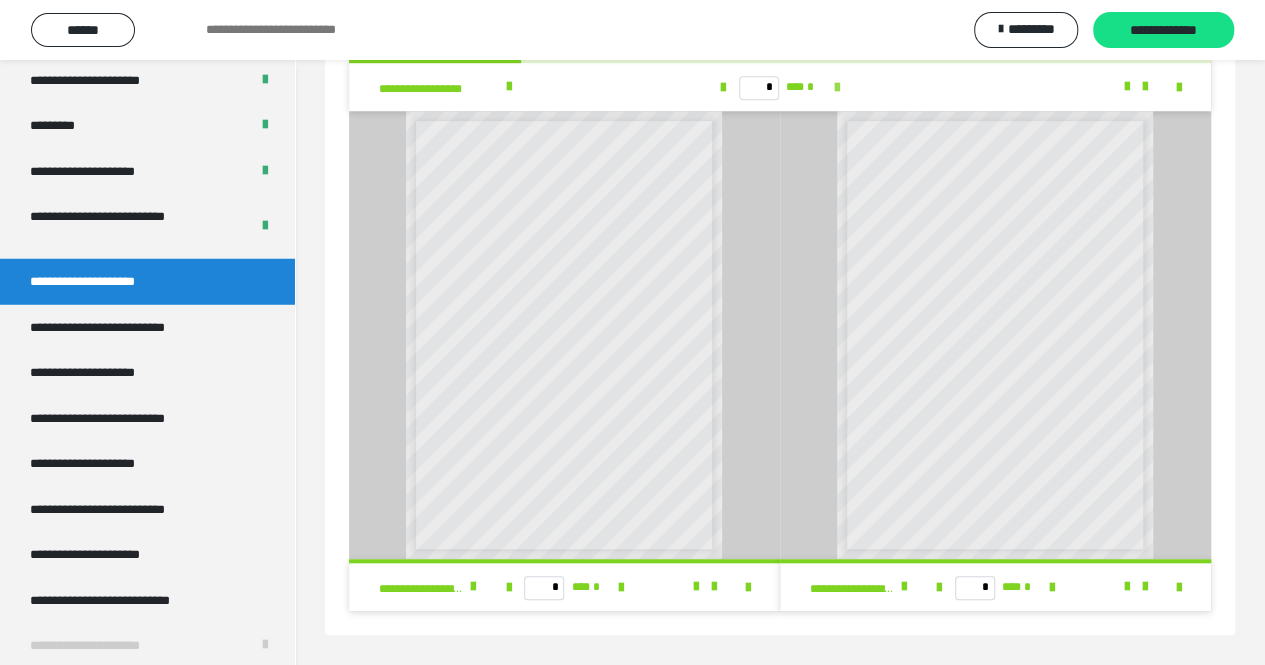 click at bounding box center [837, 88] 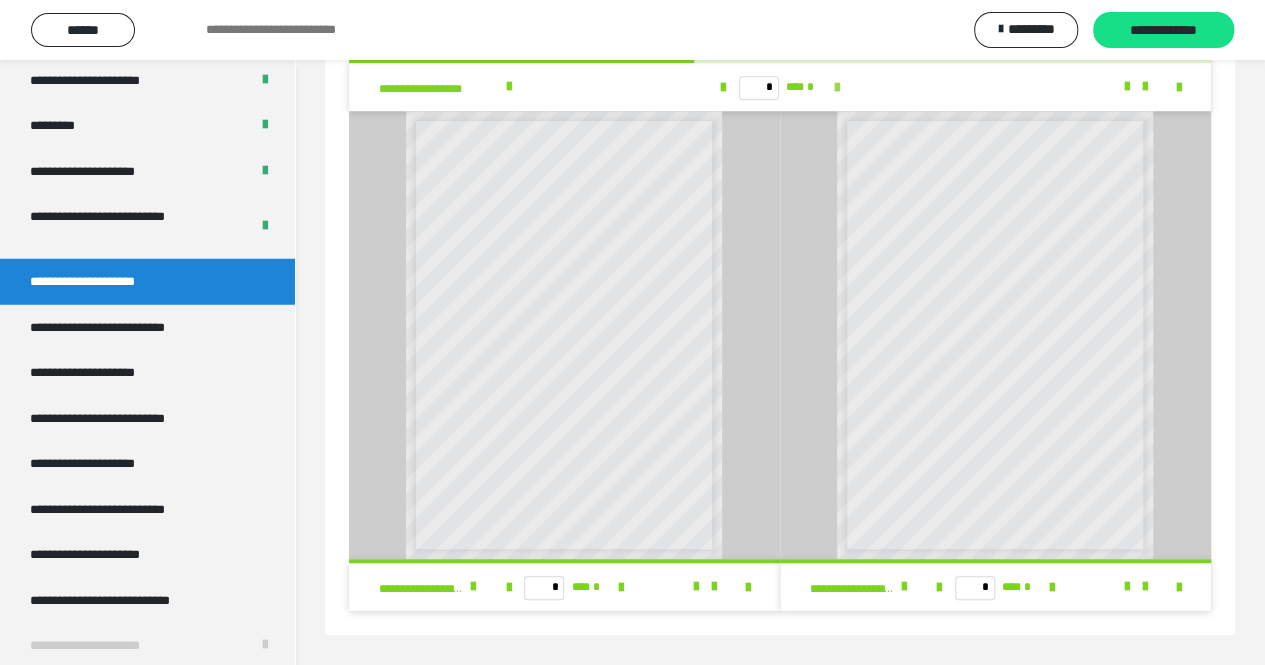 click at bounding box center (837, 88) 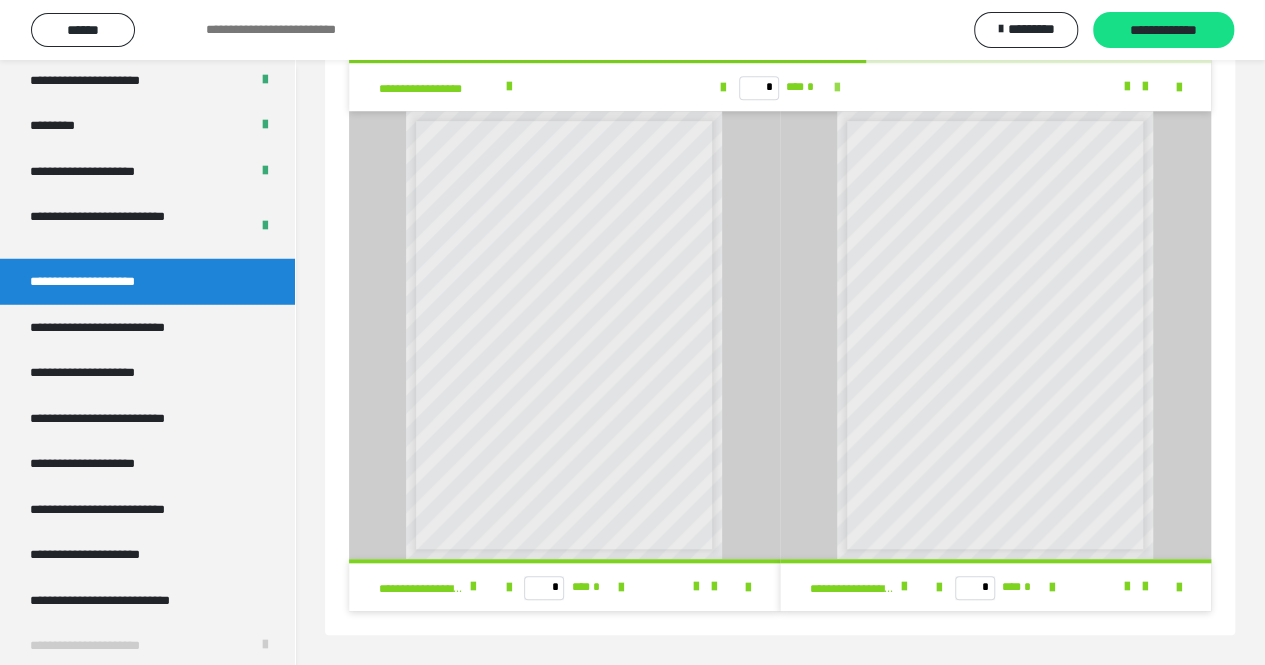 click at bounding box center [837, 88] 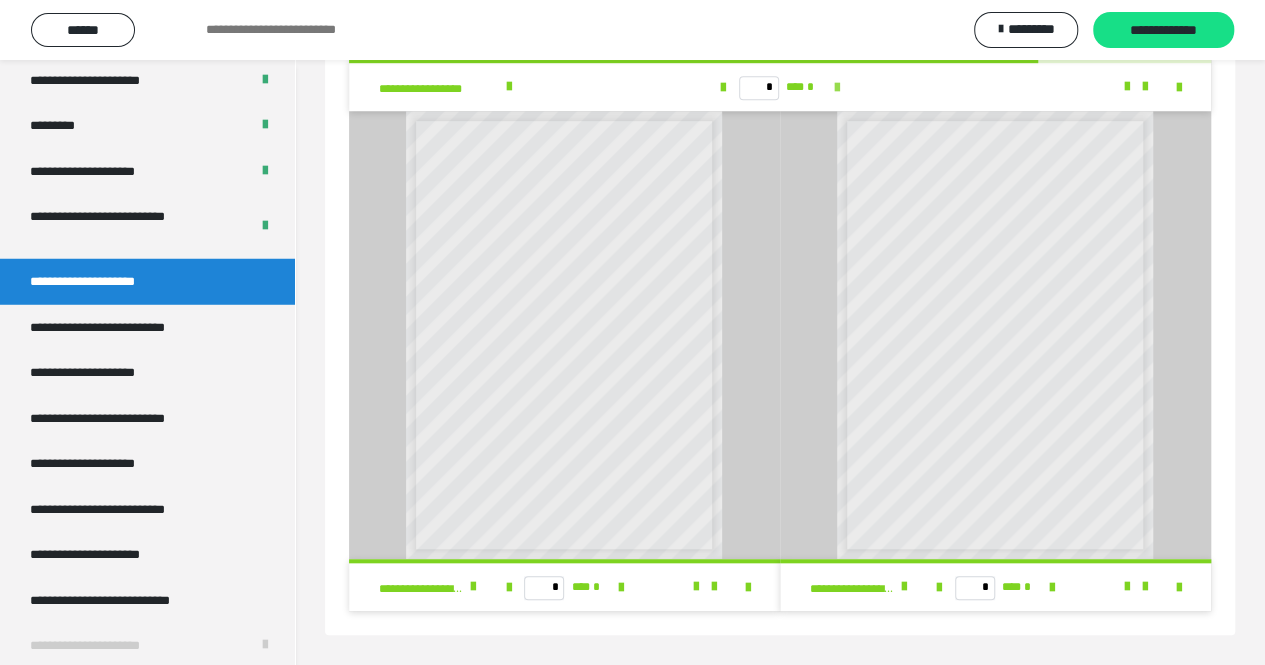 click at bounding box center [837, 88] 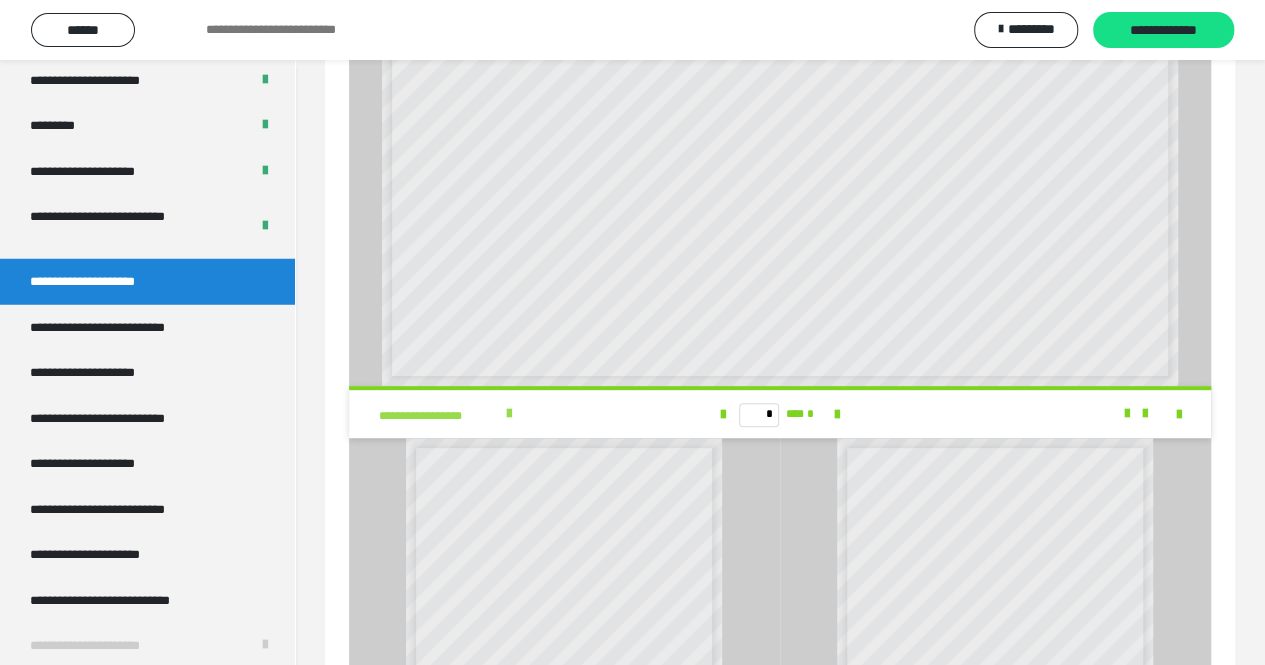 scroll, scrollTop: 206, scrollLeft: 0, axis: vertical 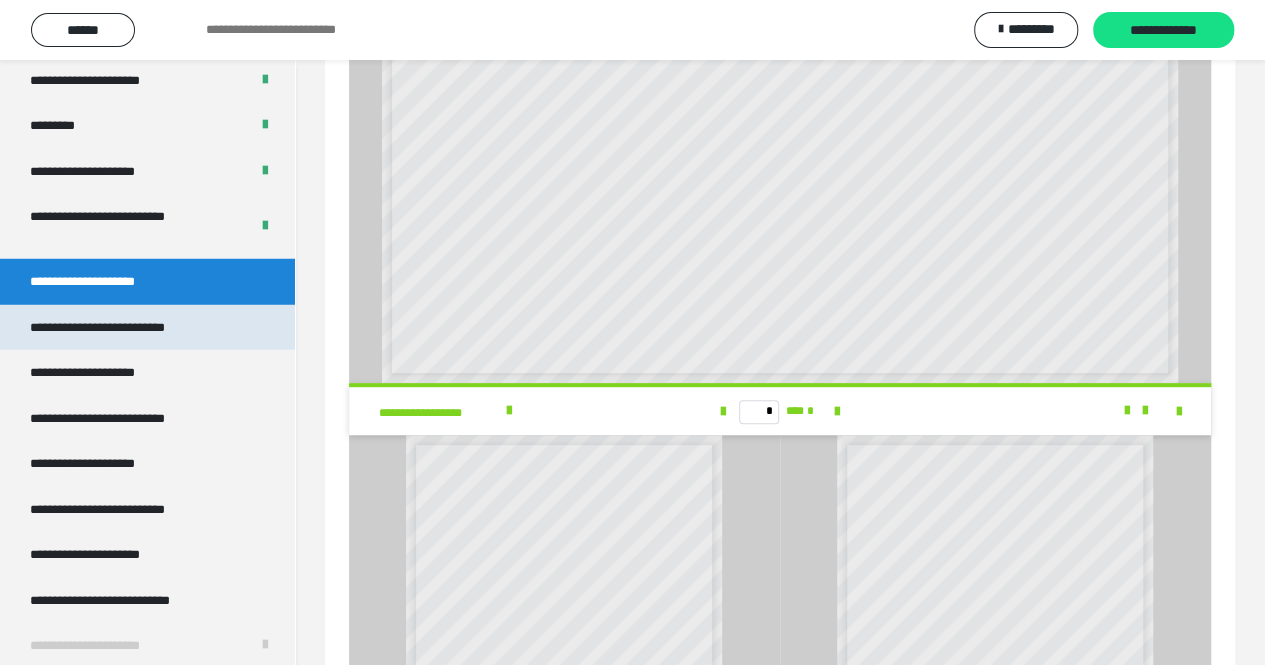click on "**********" at bounding box center [126, 328] 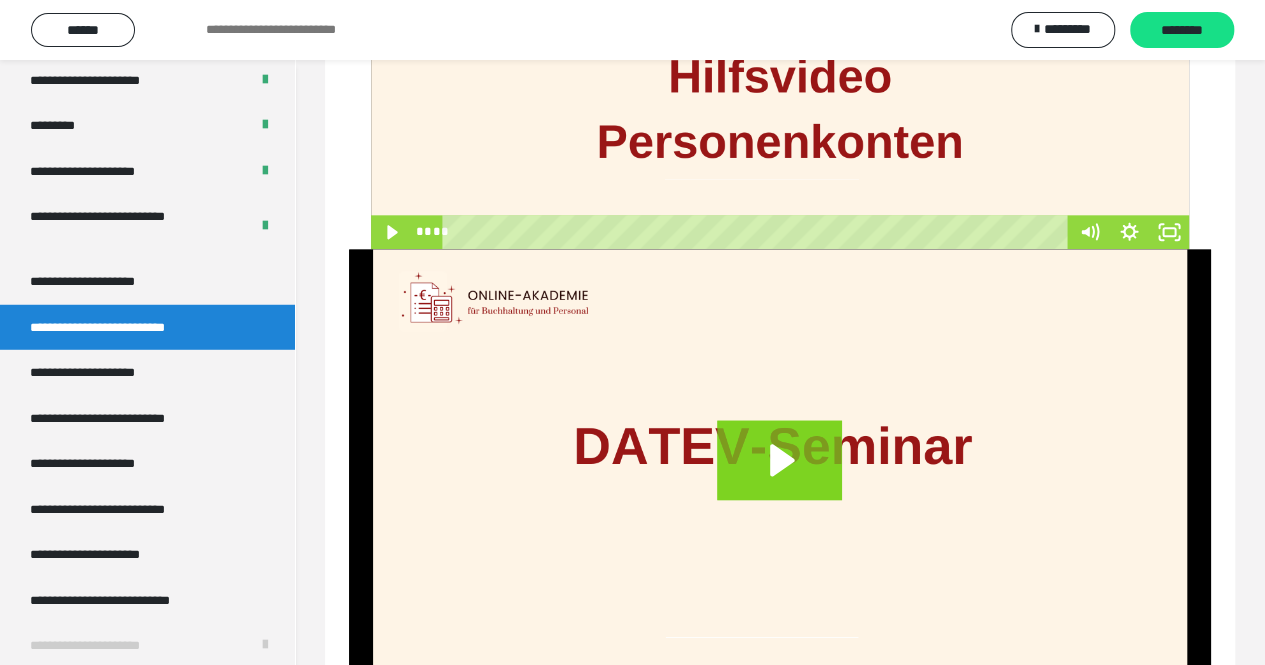 scroll, scrollTop: 1115, scrollLeft: 0, axis: vertical 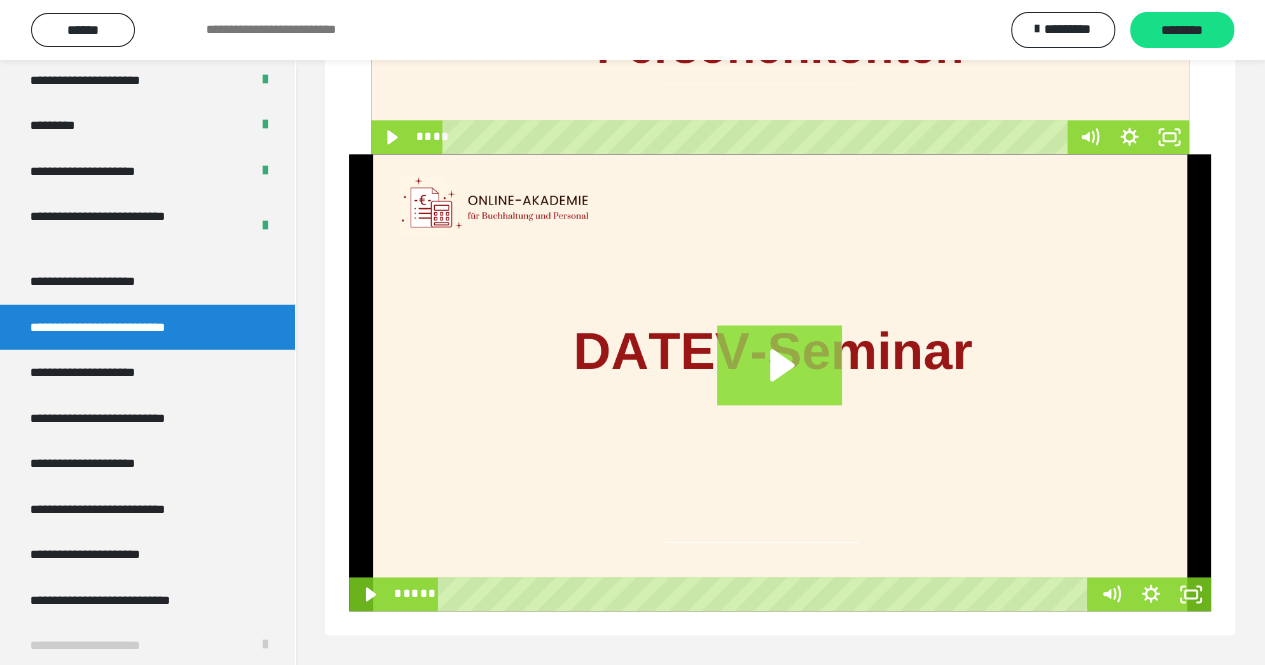 click 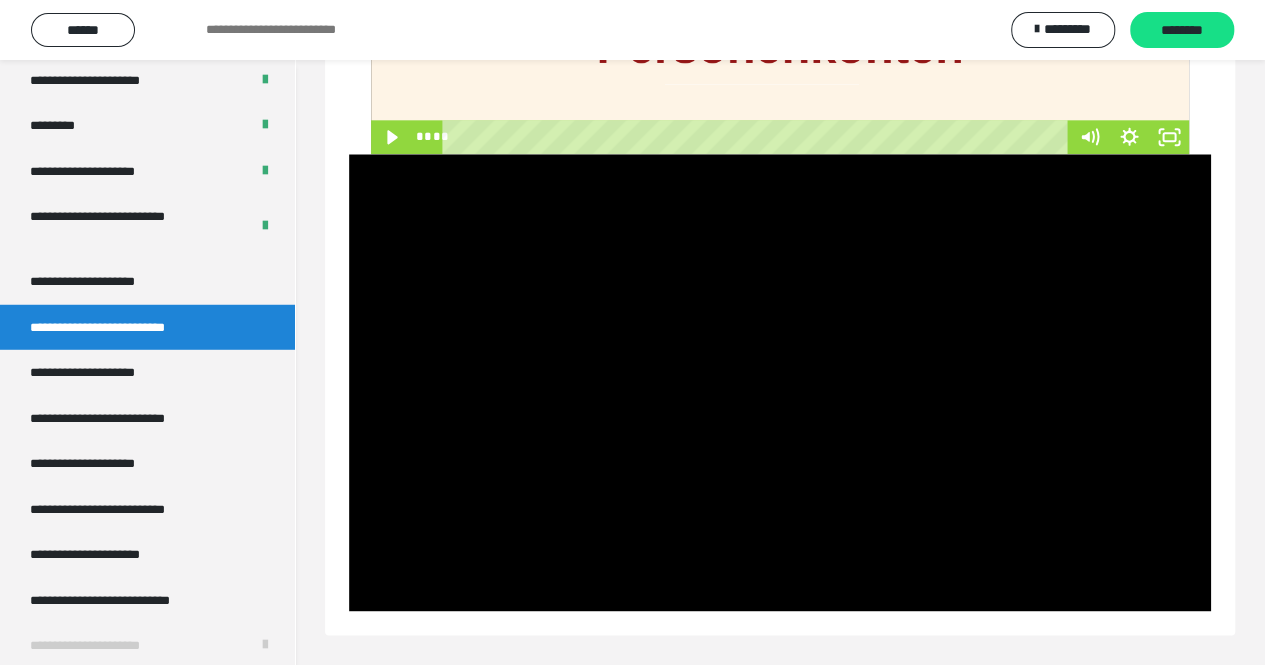 type 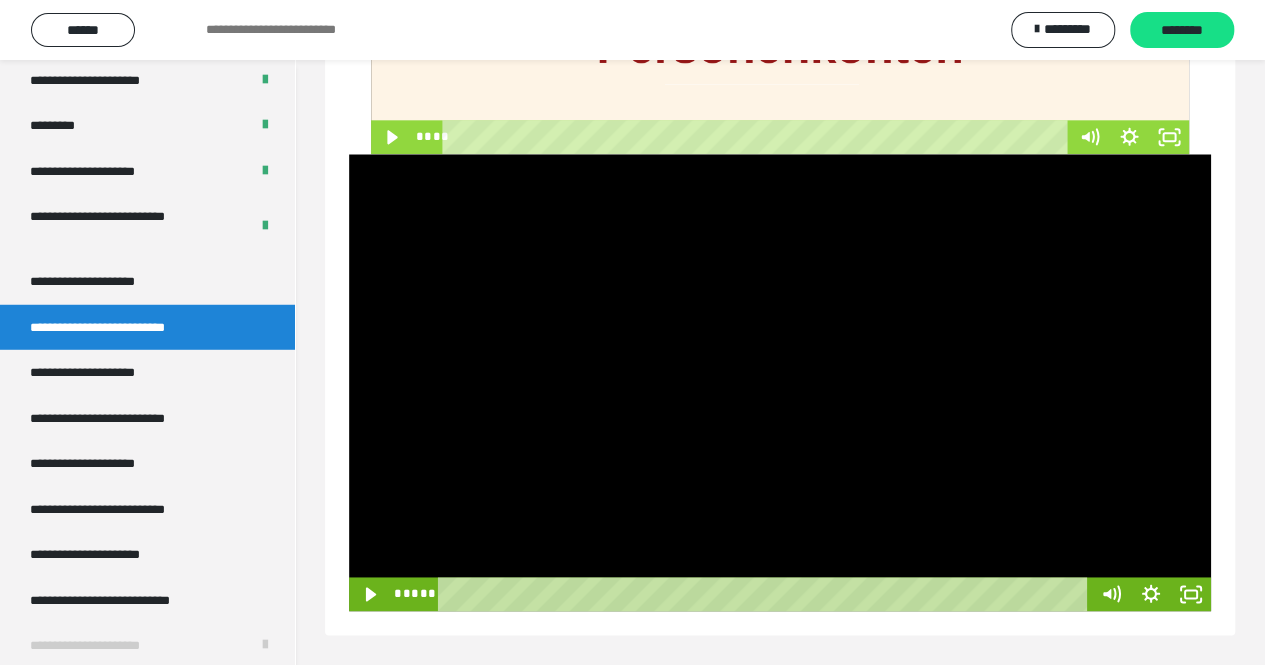 click at bounding box center (780, 383) 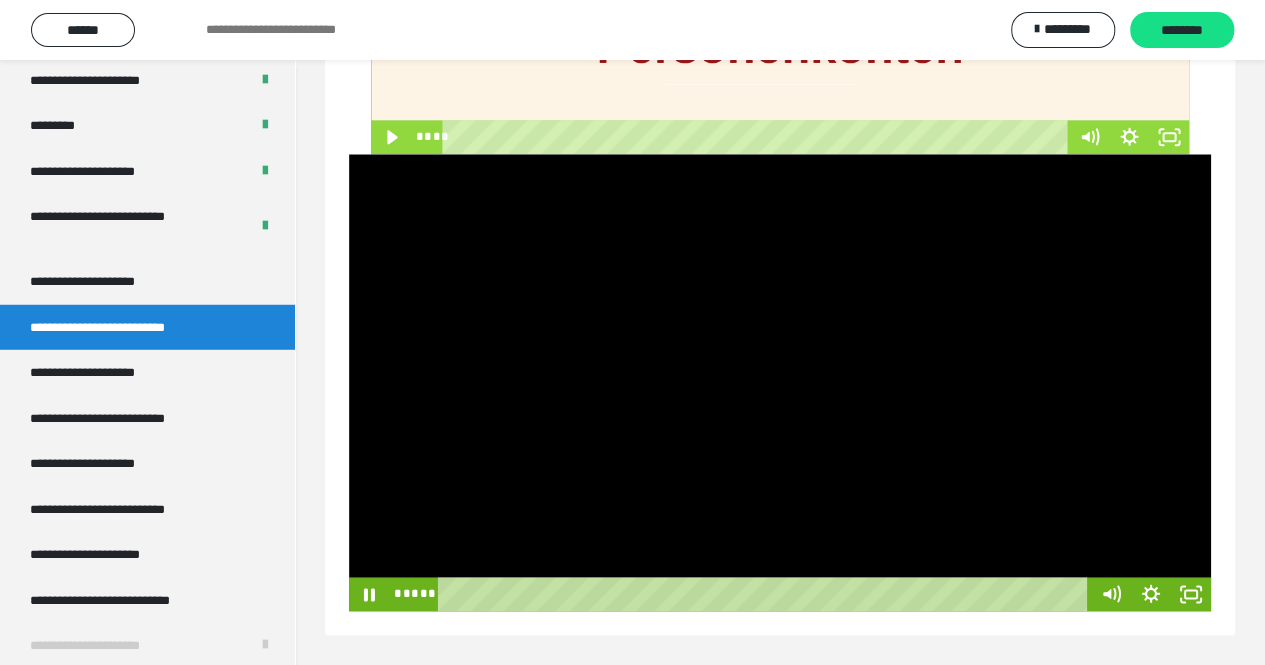 click at bounding box center [780, 383] 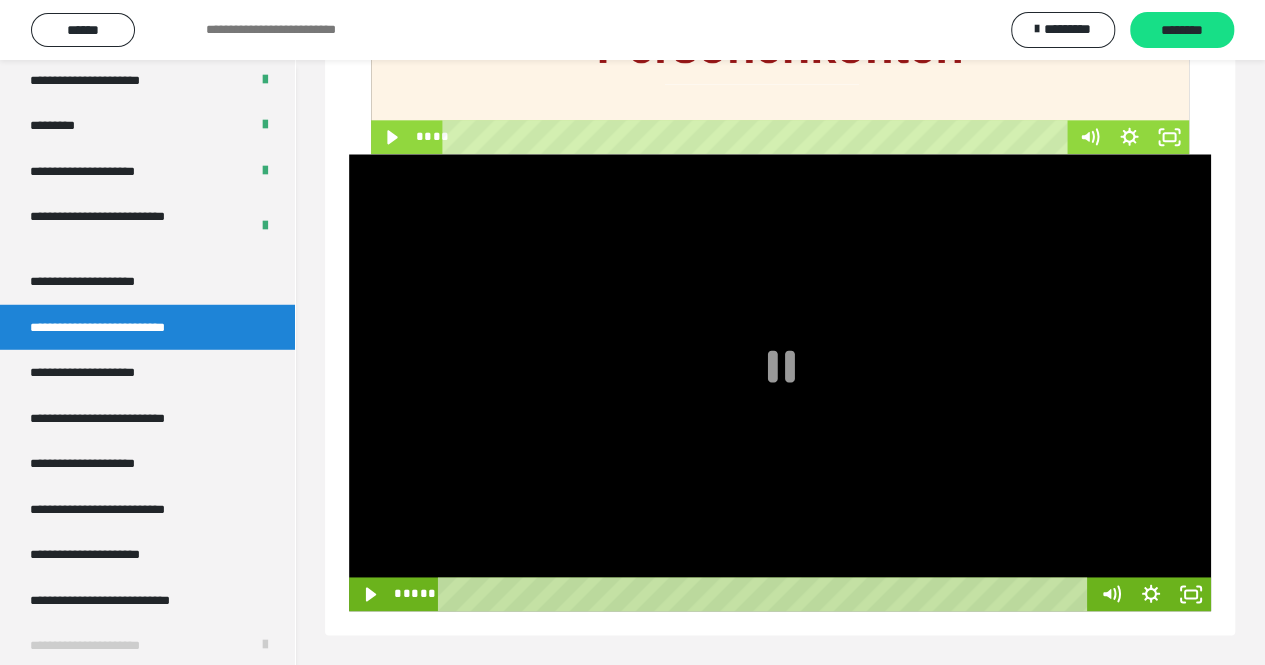 click at bounding box center (780, 383) 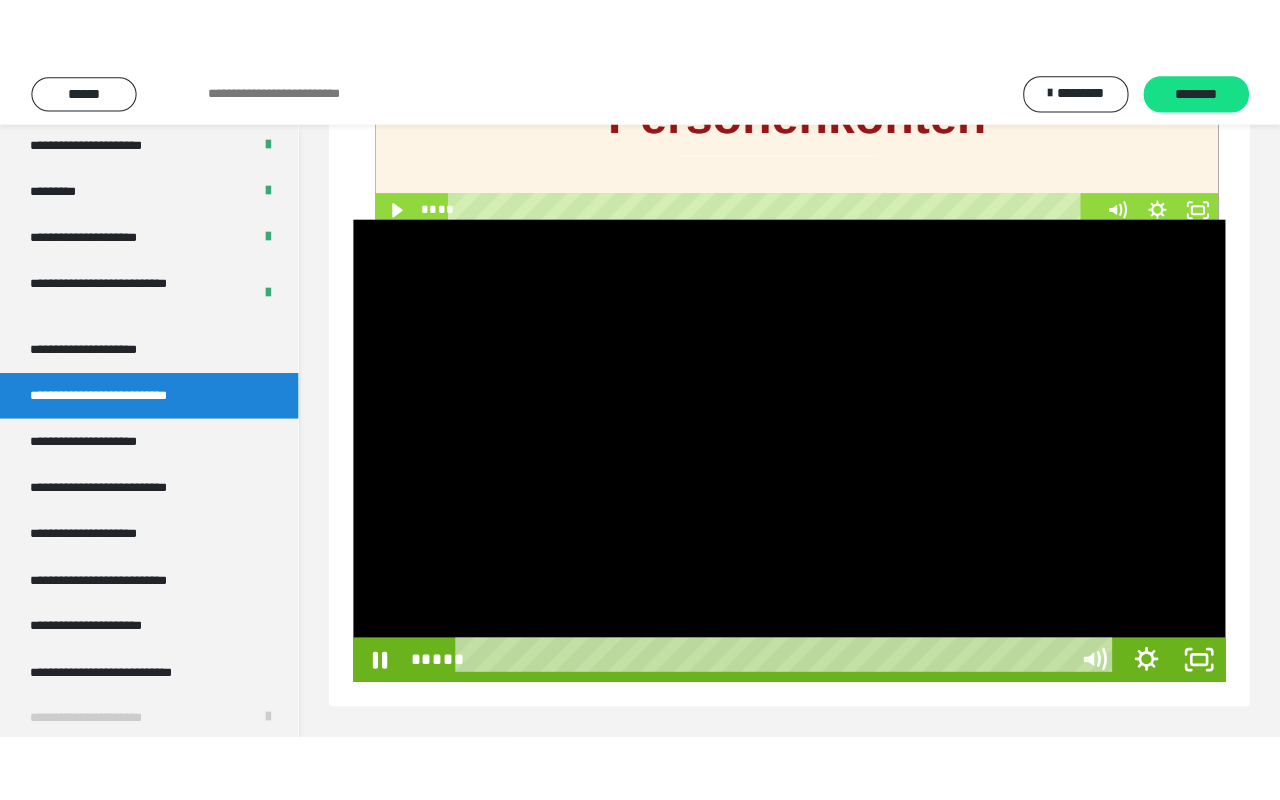 scroll, scrollTop: 1007, scrollLeft: 0, axis: vertical 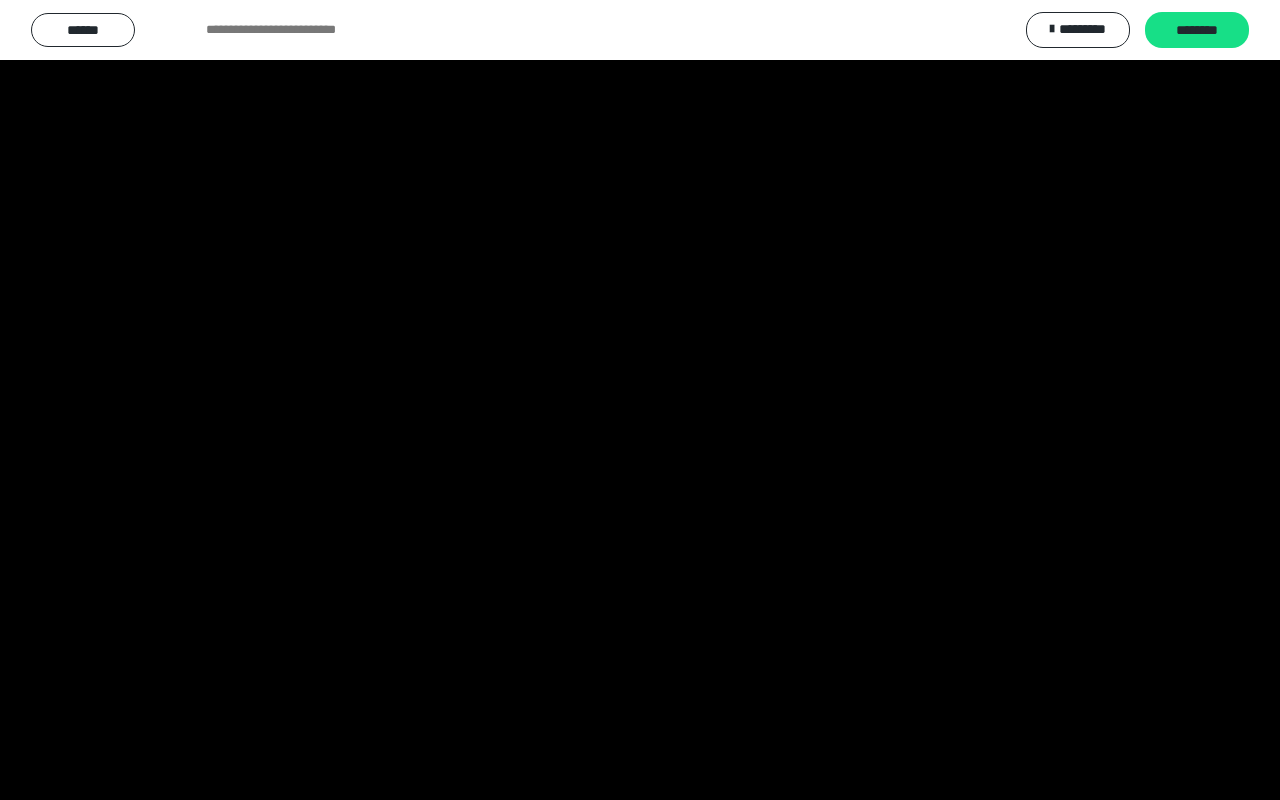click at bounding box center [0, 0] 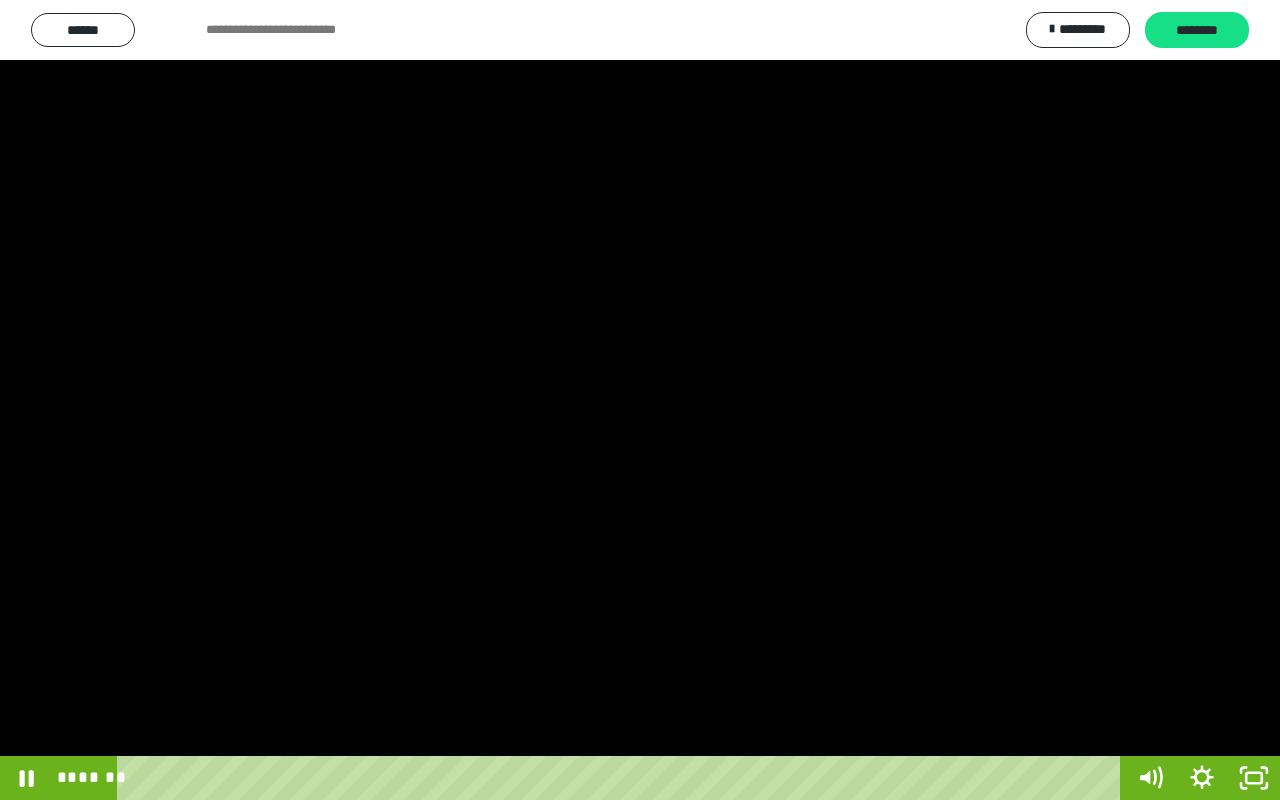 click at bounding box center (0, 0) 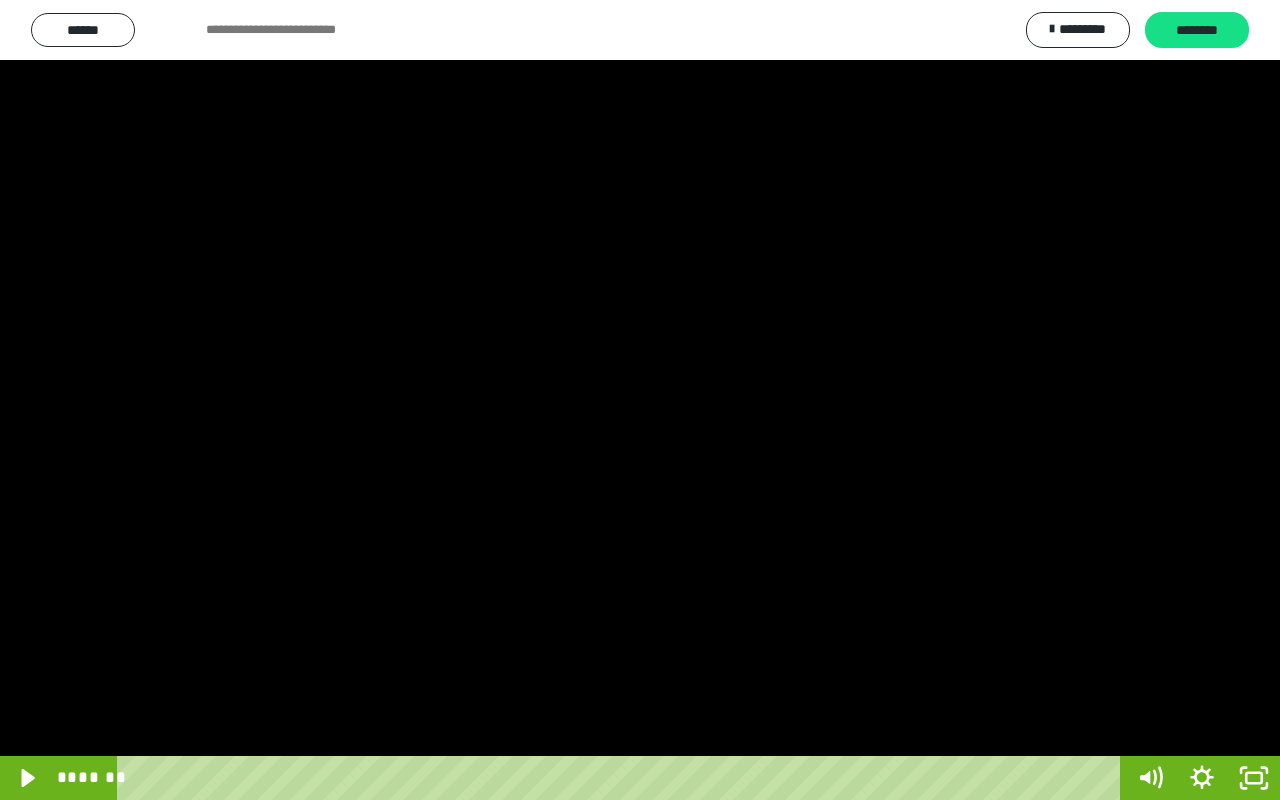 click at bounding box center [0, 0] 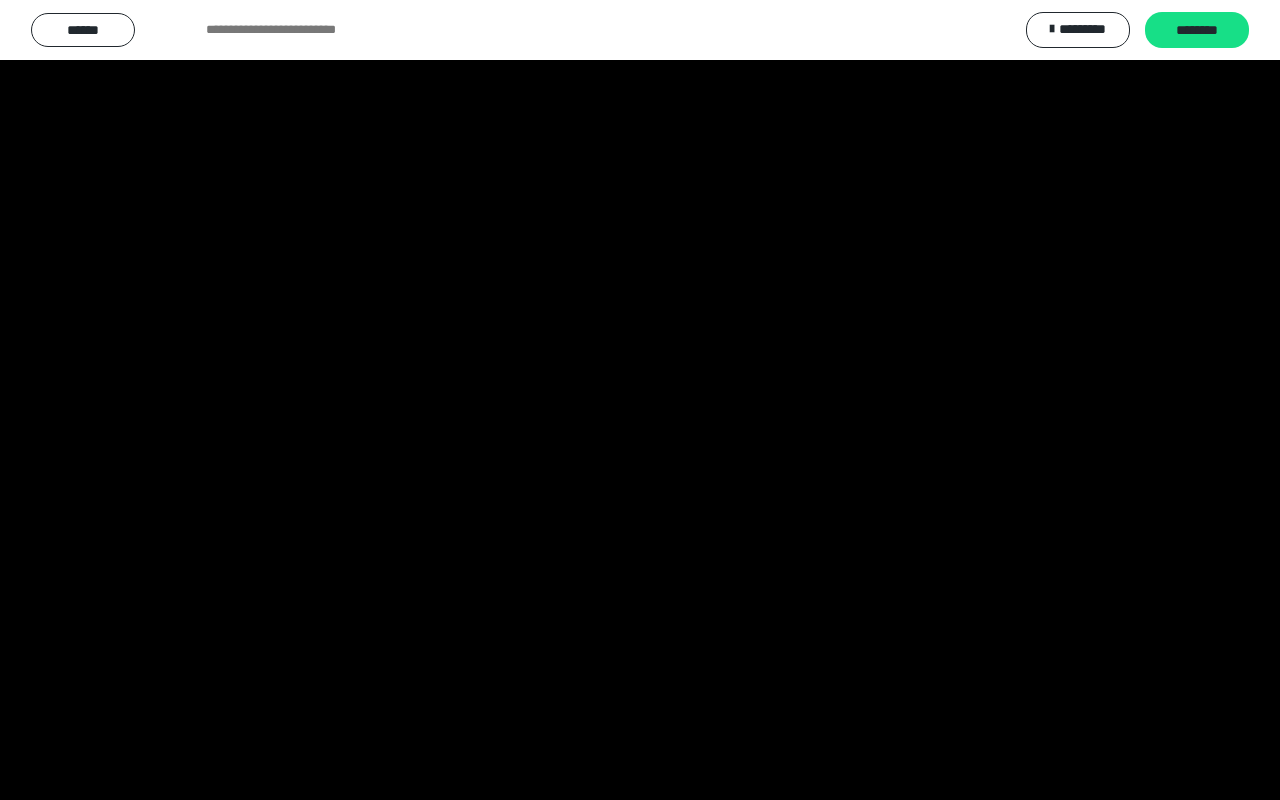 click at bounding box center (0, 0) 